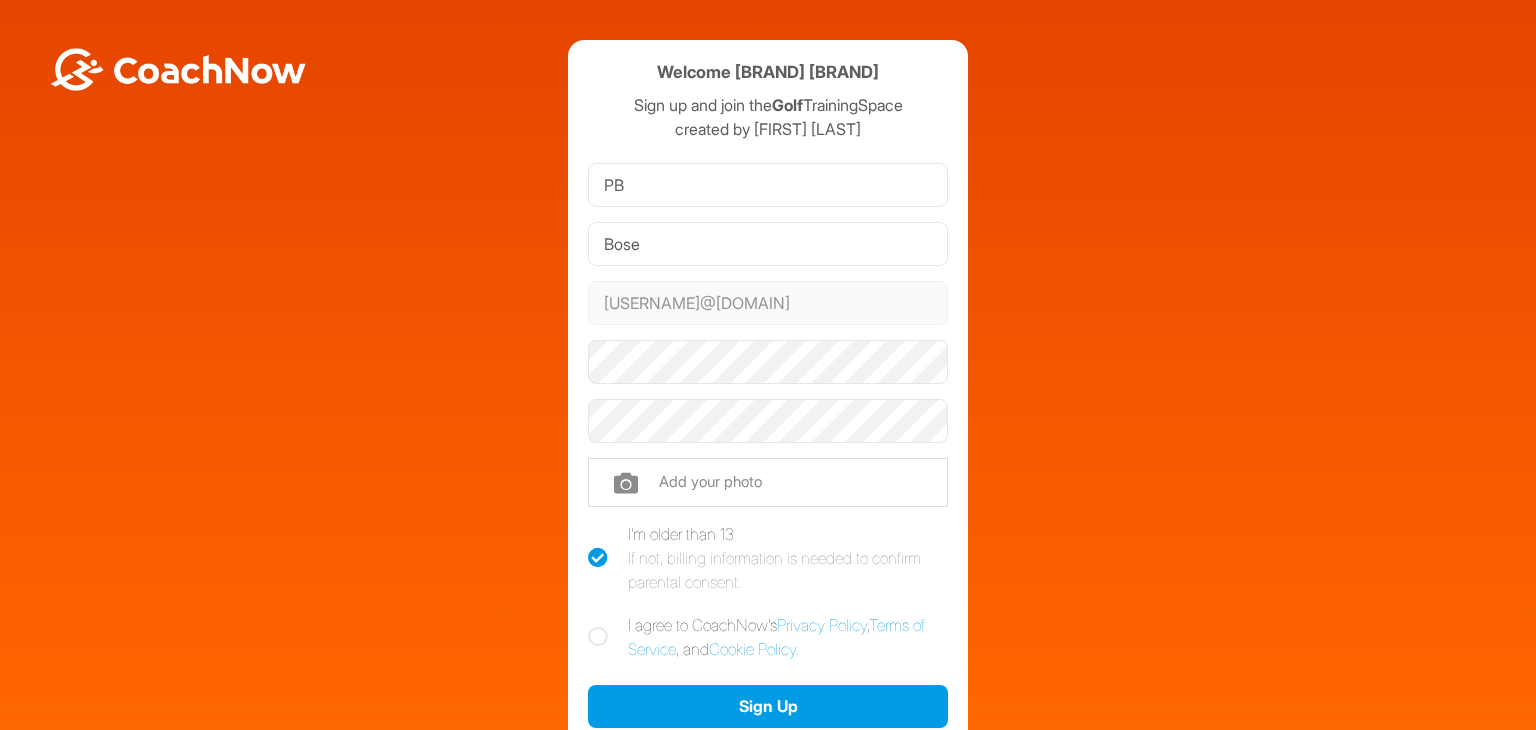 scroll, scrollTop: 0, scrollLeft: 0, axis: both 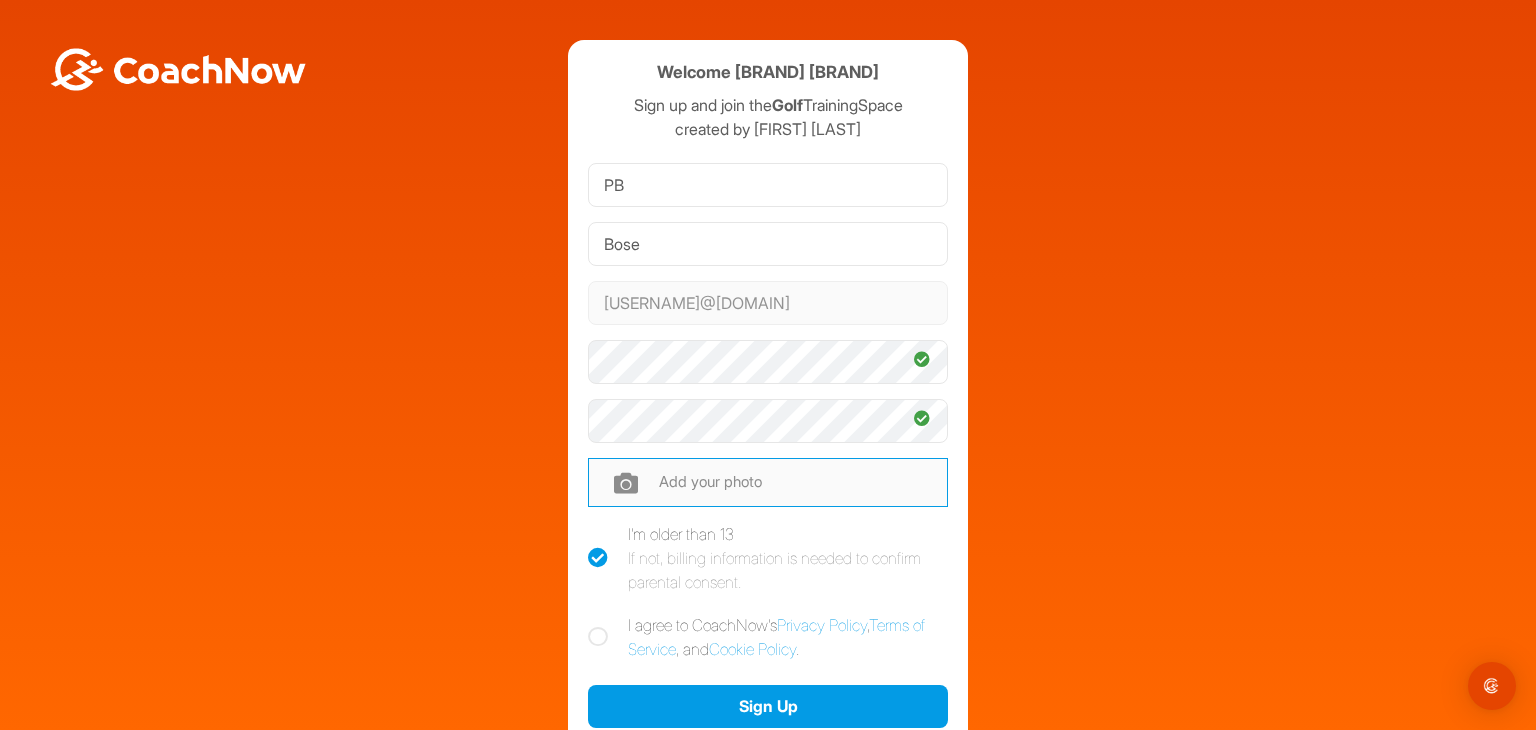click at bounding box center [768, 482] 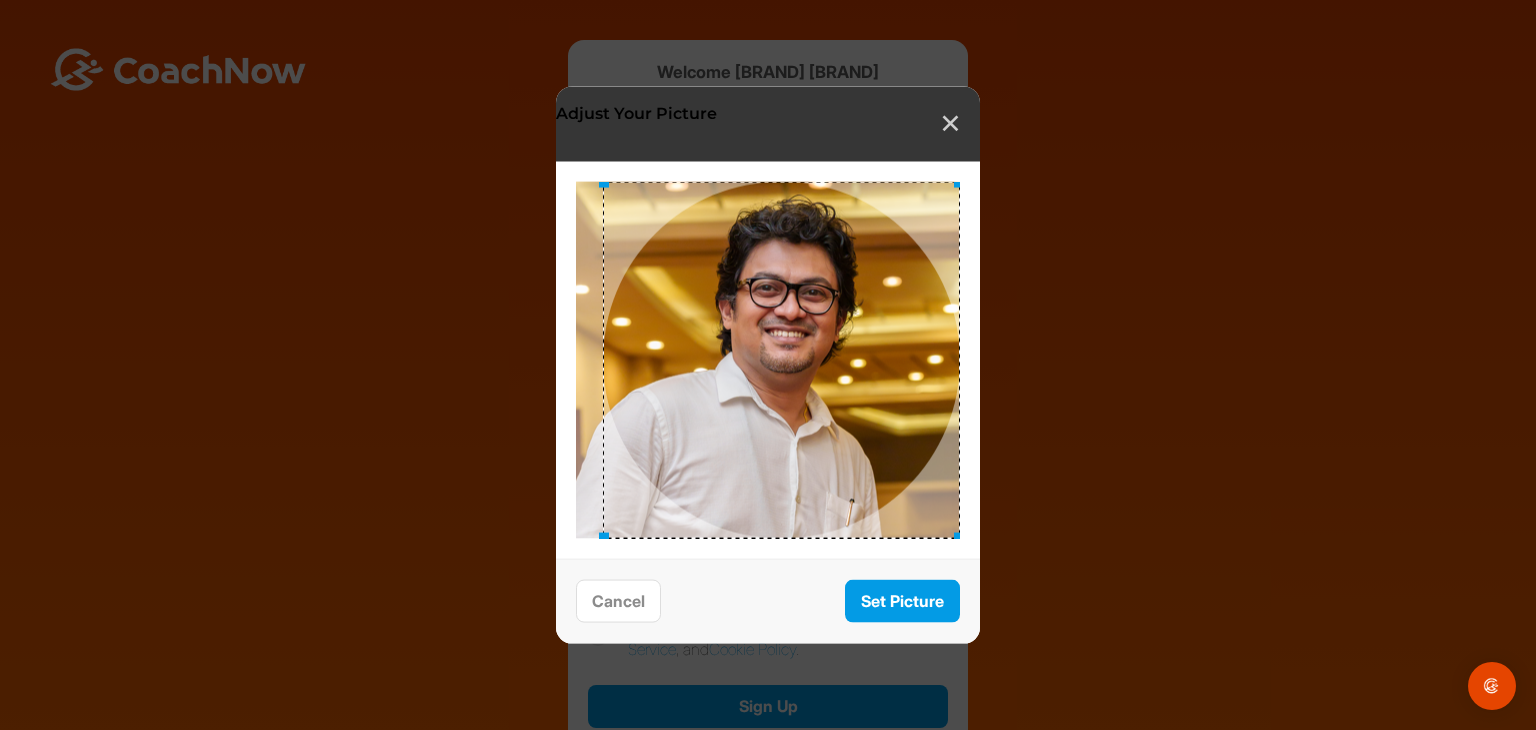 drag, startPoint x: 836, startPoint y: 461, endPoint x: 870, endPoint y: 433, distance: 44.04543 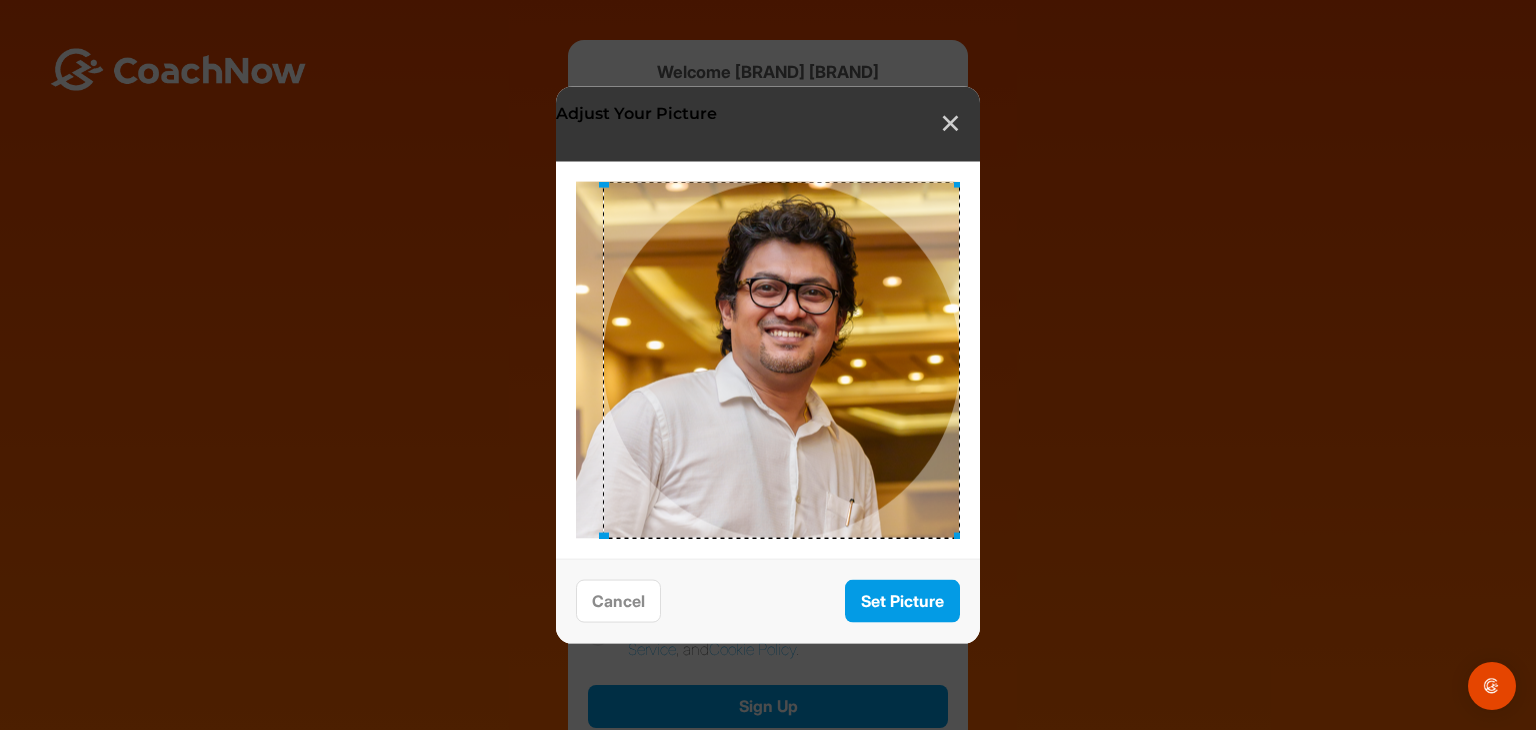 click at bounding box center (781, 360) 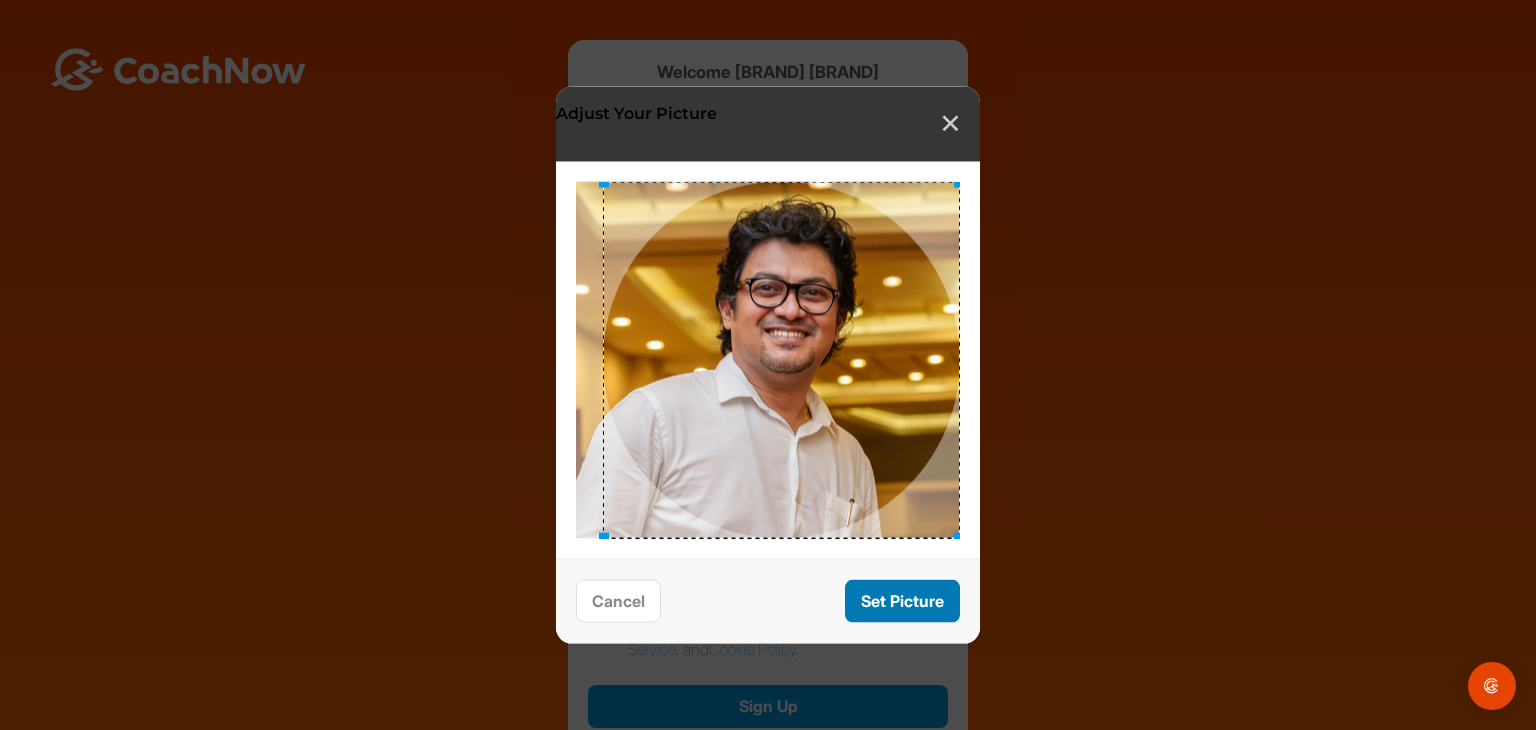 click on "Set Picture" at bounding box center [902, 601] 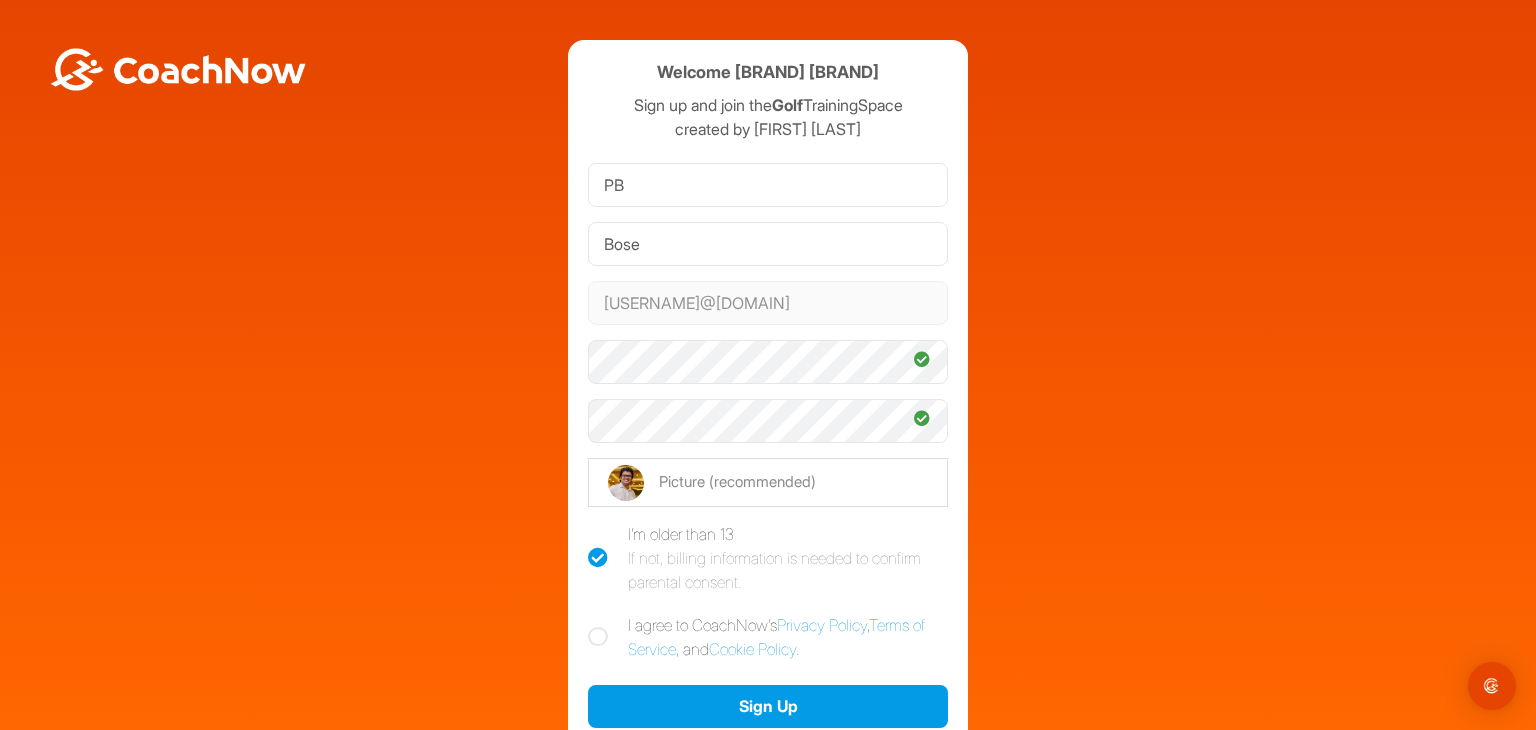 click at bounding box center (598, 637) 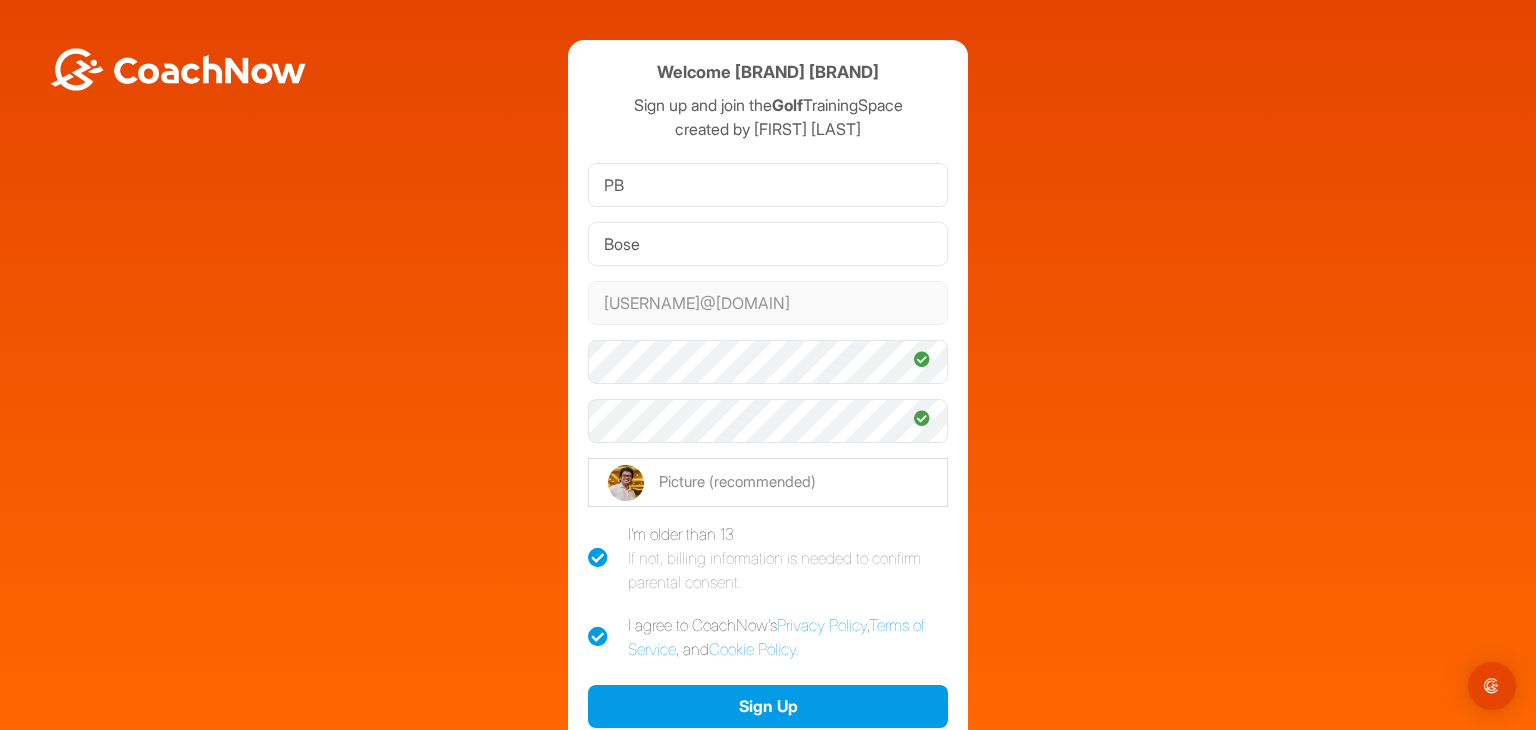 click at bounding box center [598, 558] 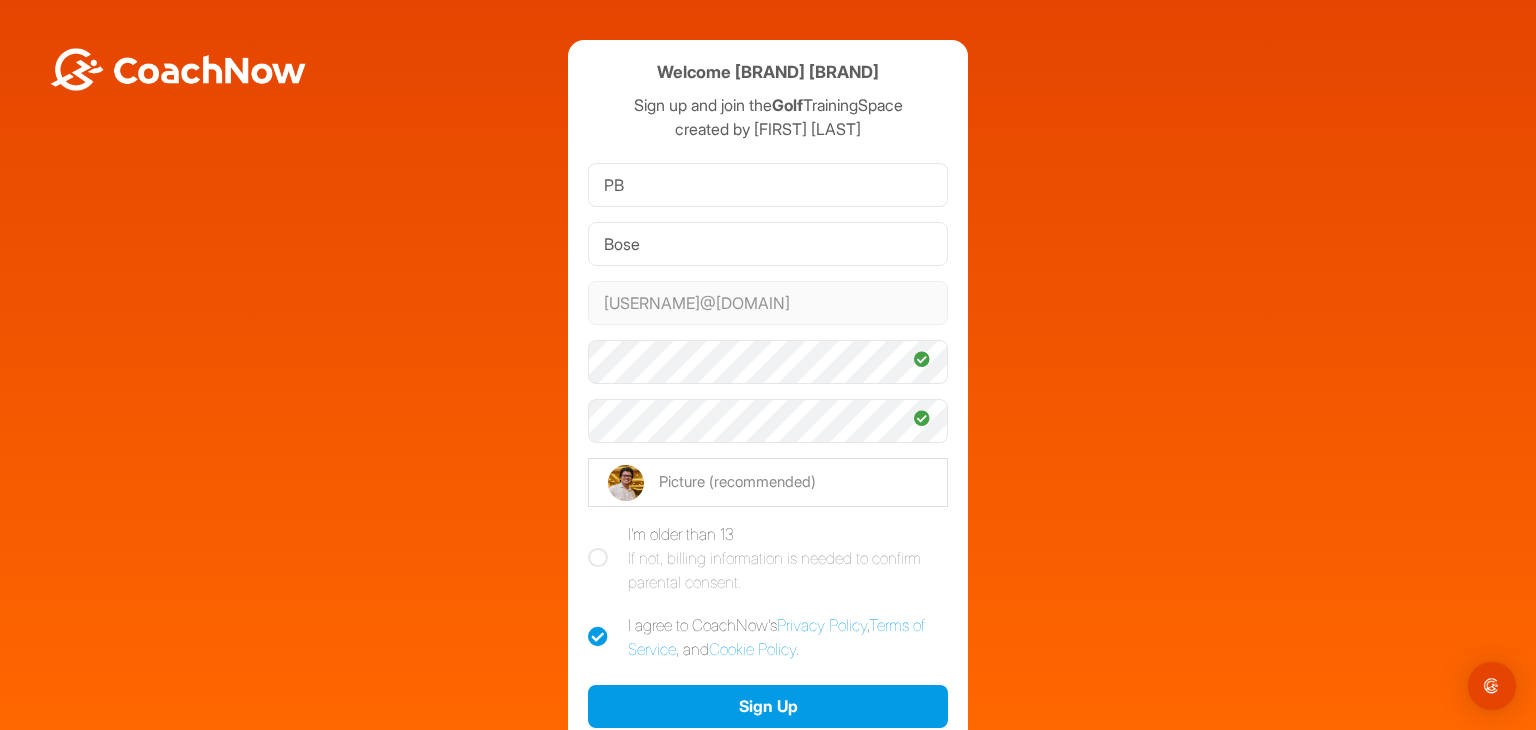 checkbox on "false" 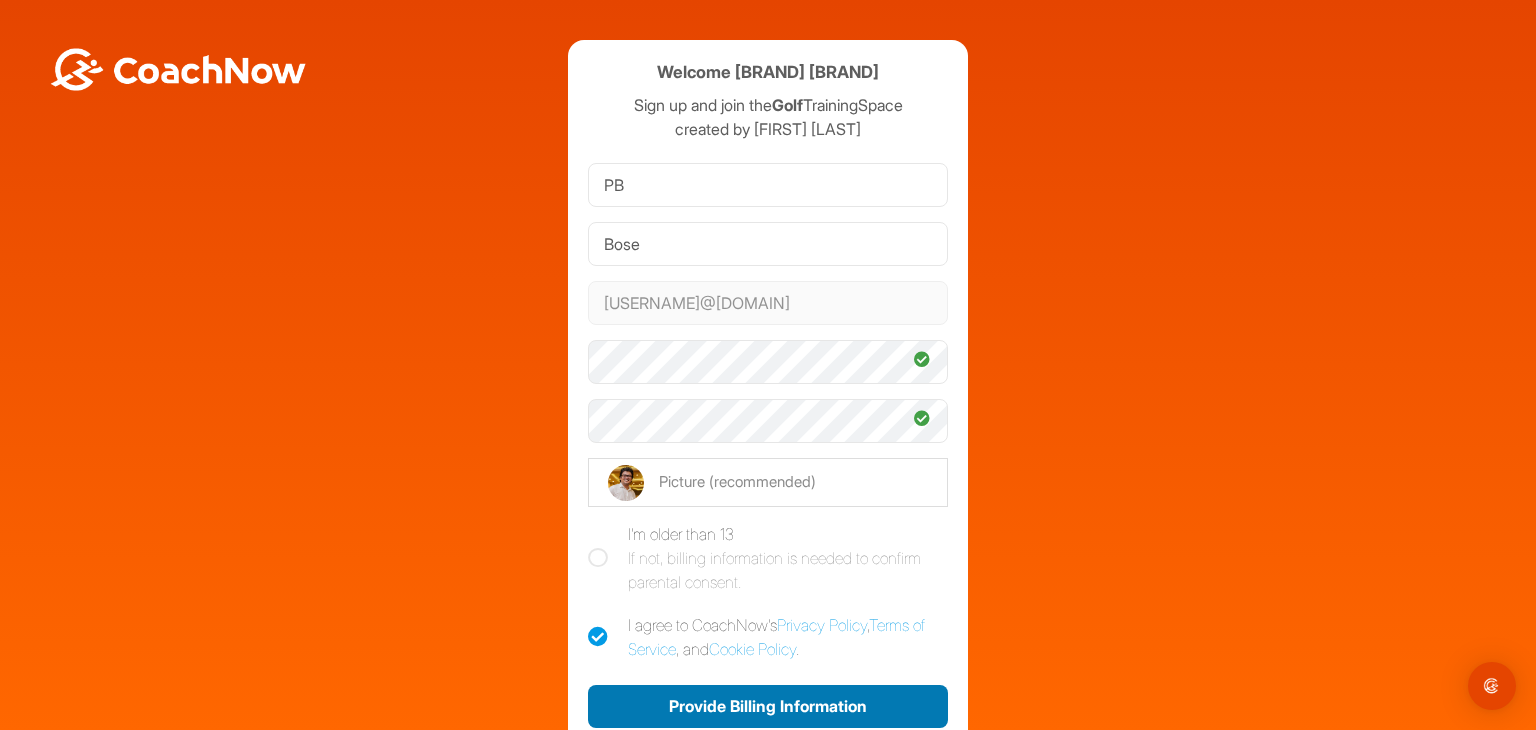 click on "Provide Billing Information" at bounding box center (768, 706) 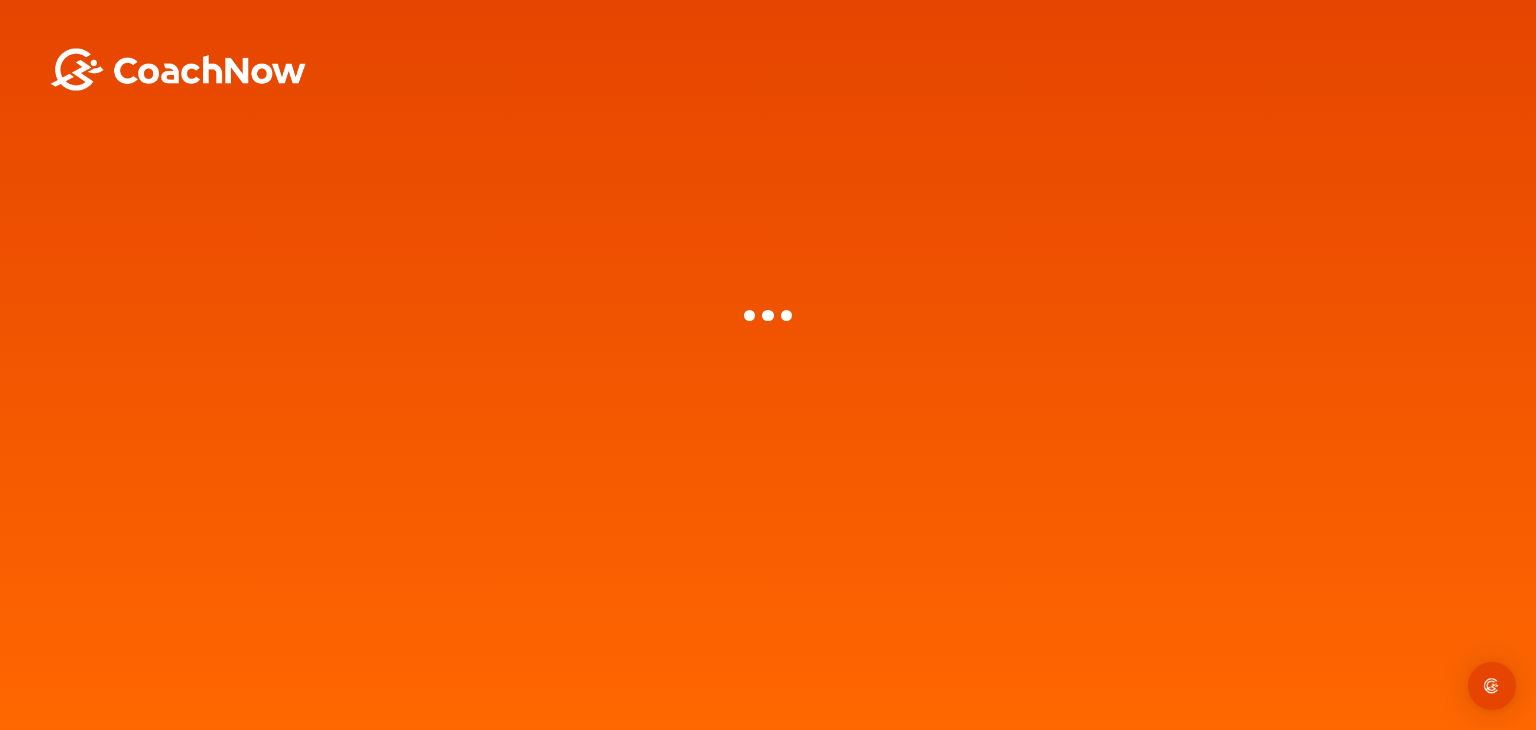 scroll, scrollTop: 0, scrollLeft: 0, axis: both 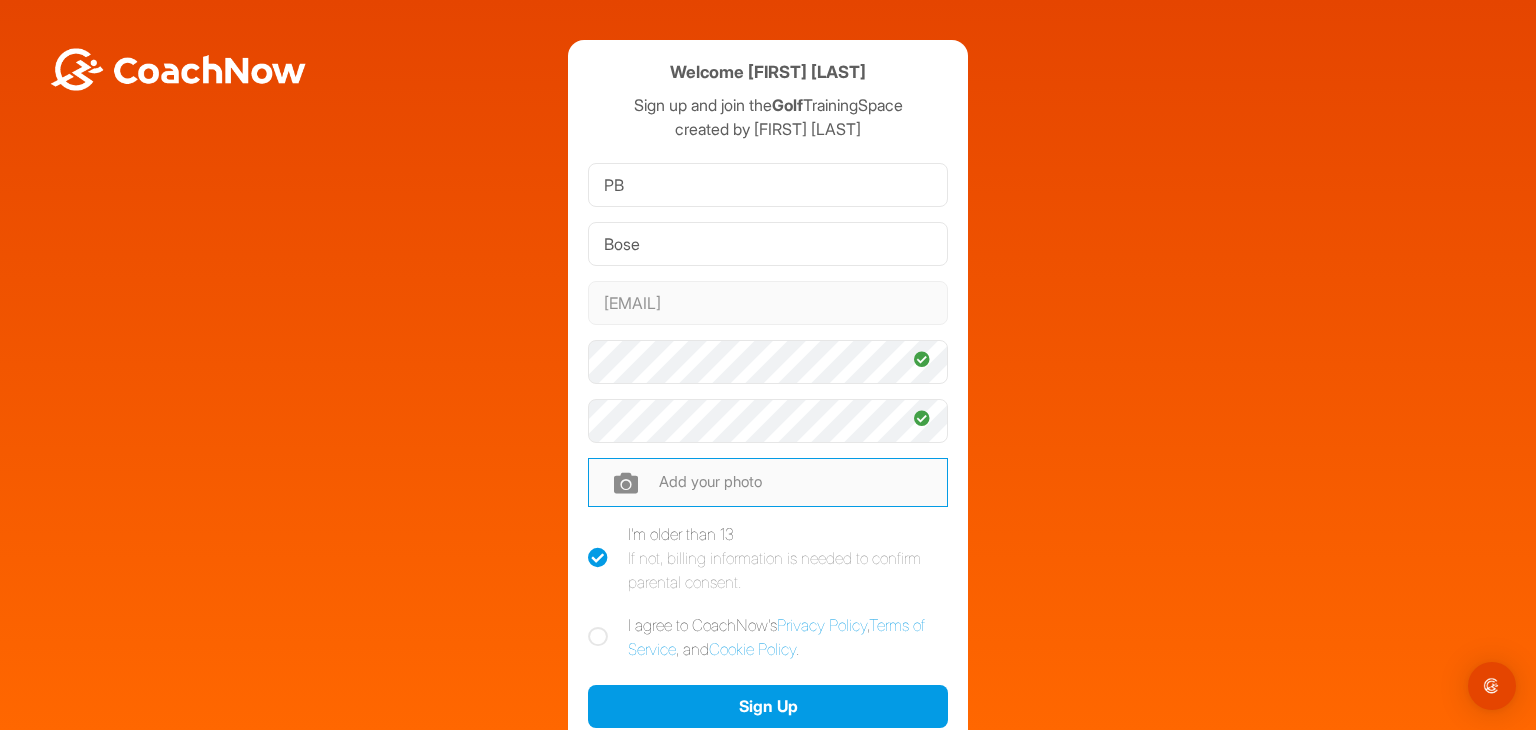 click at bounding box center [768, 482] 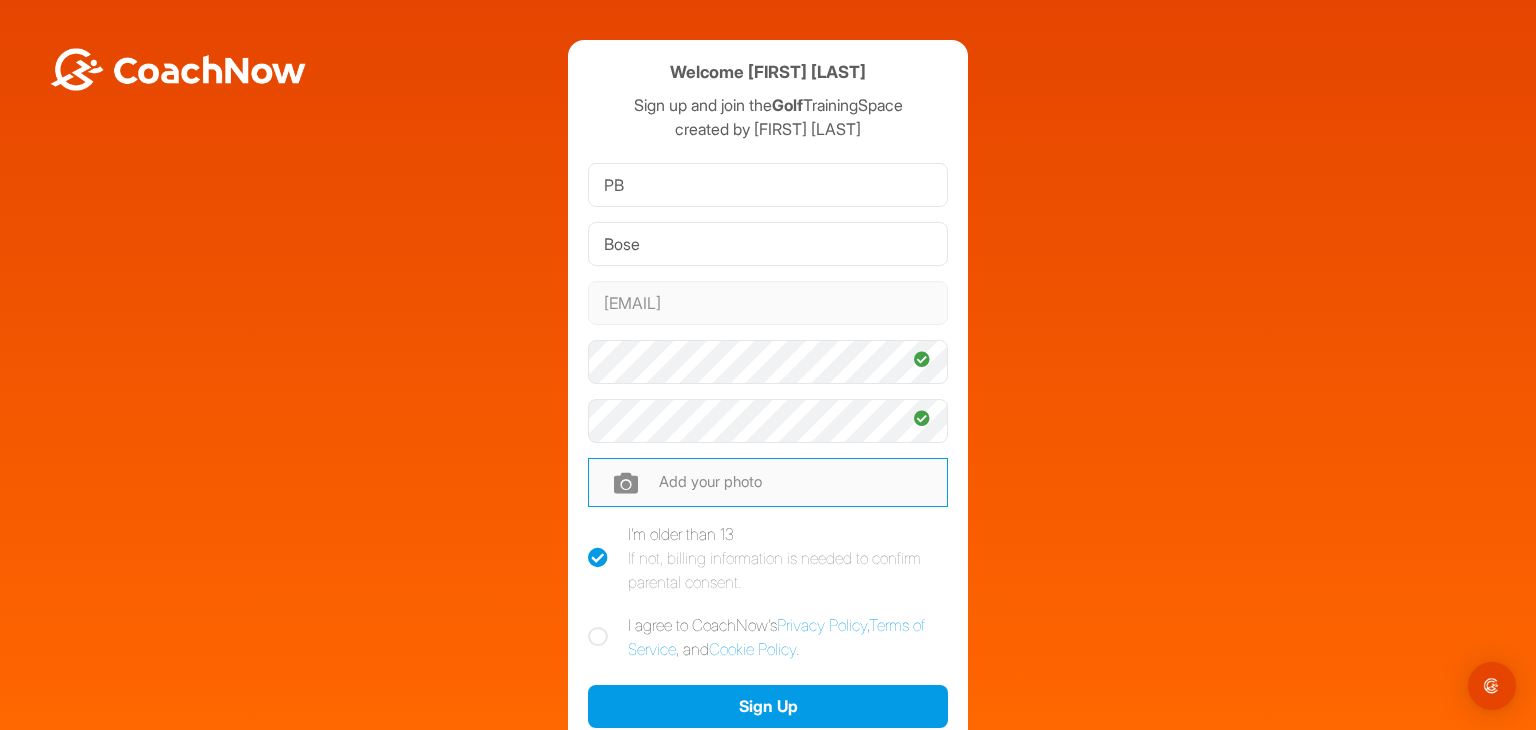 type on "C:\fakepath\profile.PNG" 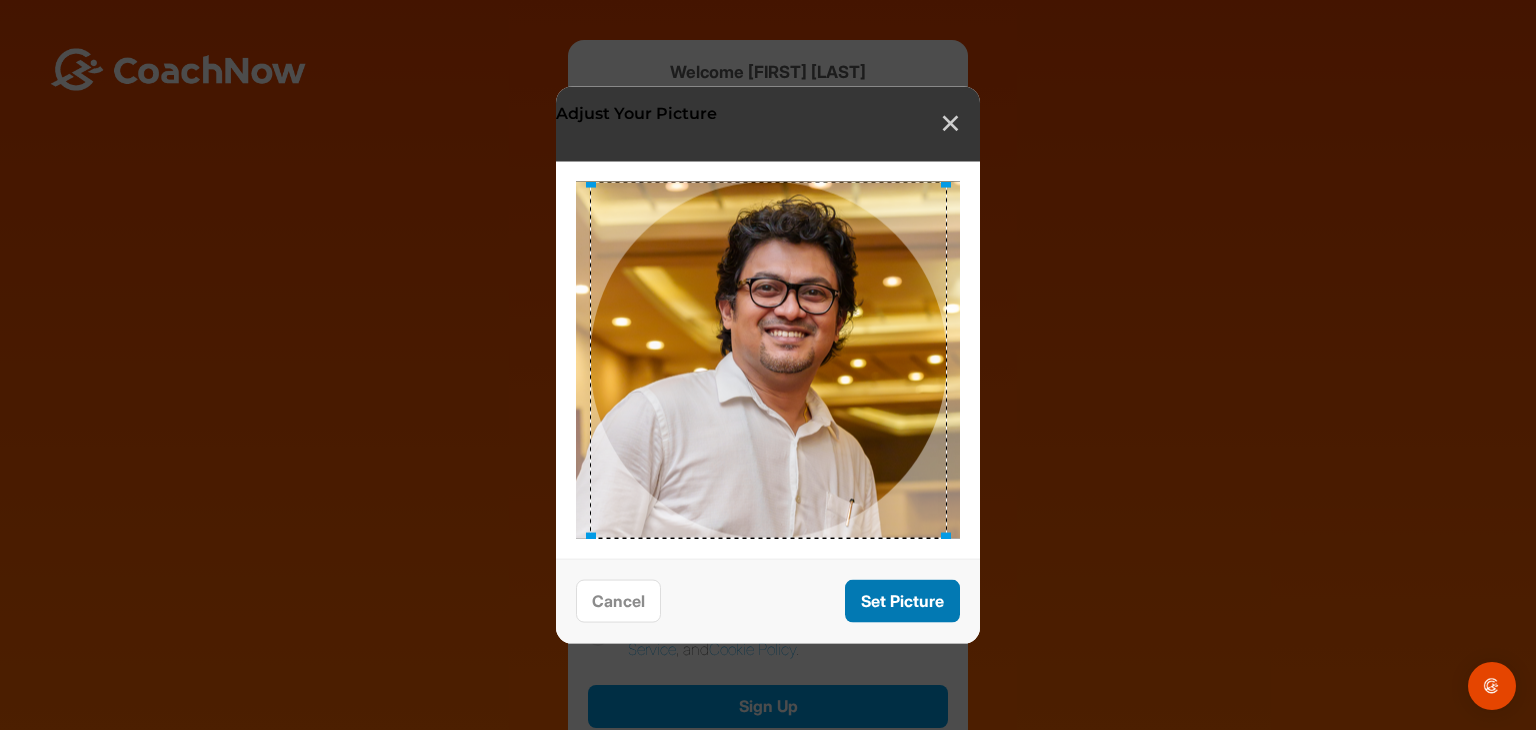 click on "Set Picture" at bounding box center [902, 601] 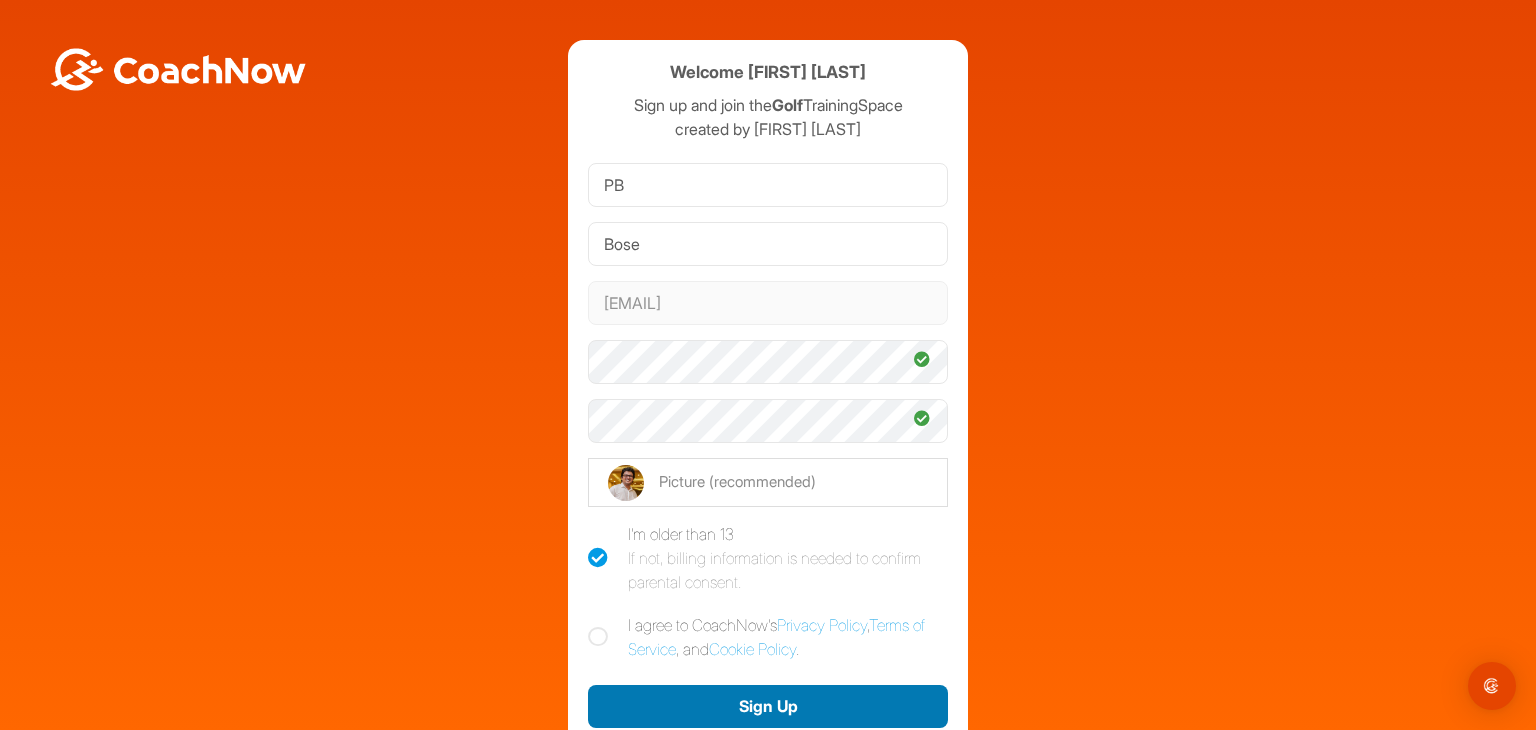 click on "Sign Up" at bounding box center [768, 706] 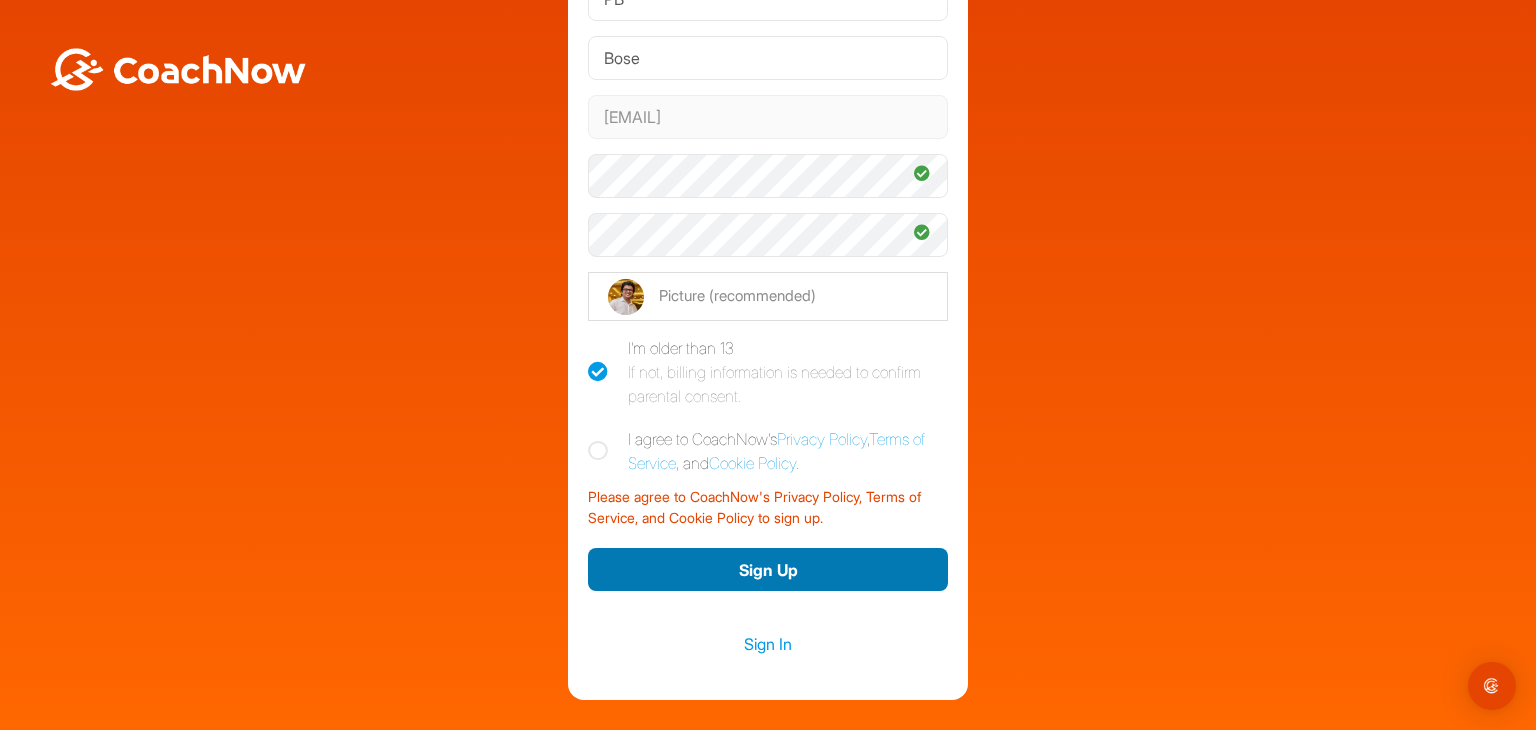 scroll, scrollTop: 200, scrollLeft: 0, axis: vertical 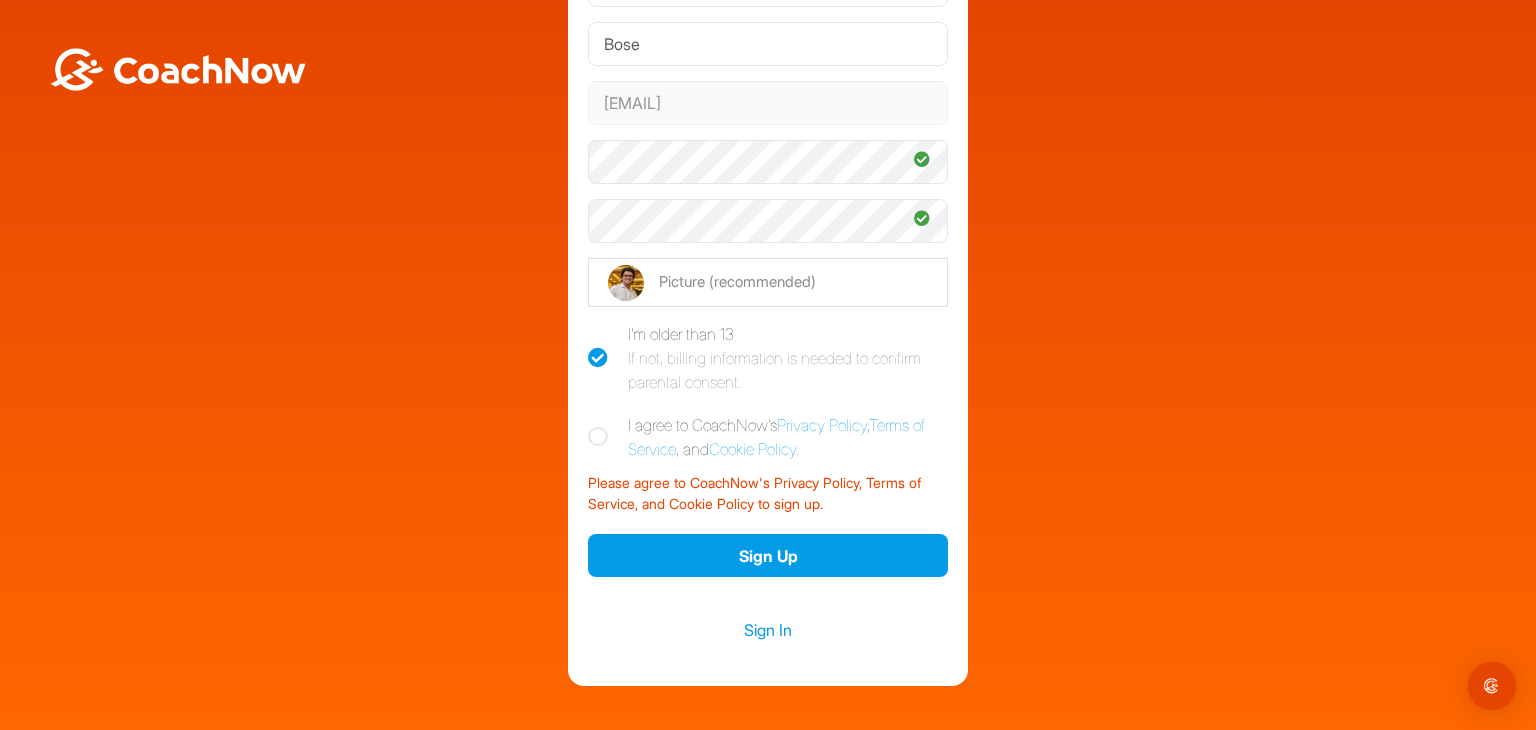click at bounding box center [598, 437] 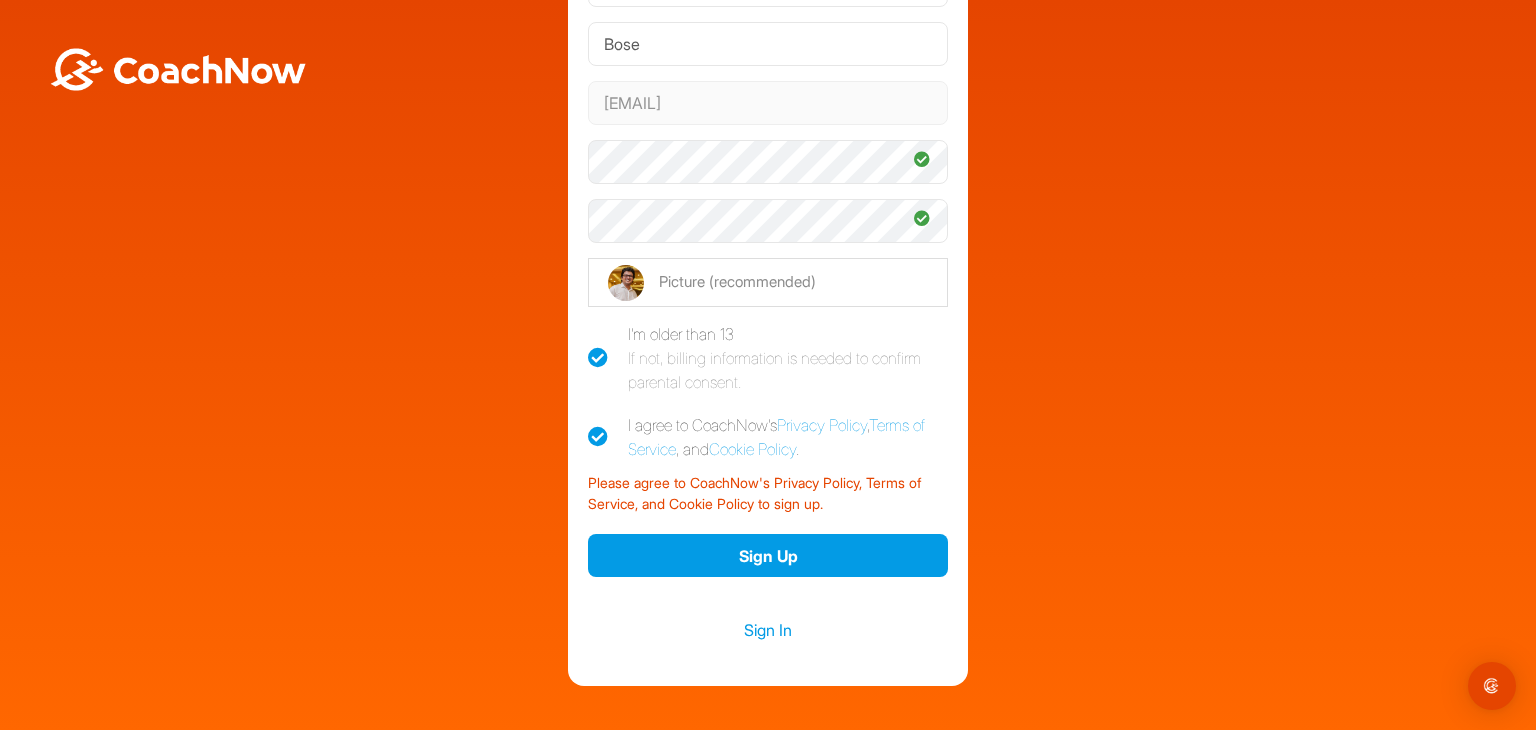 checkbox on "true" 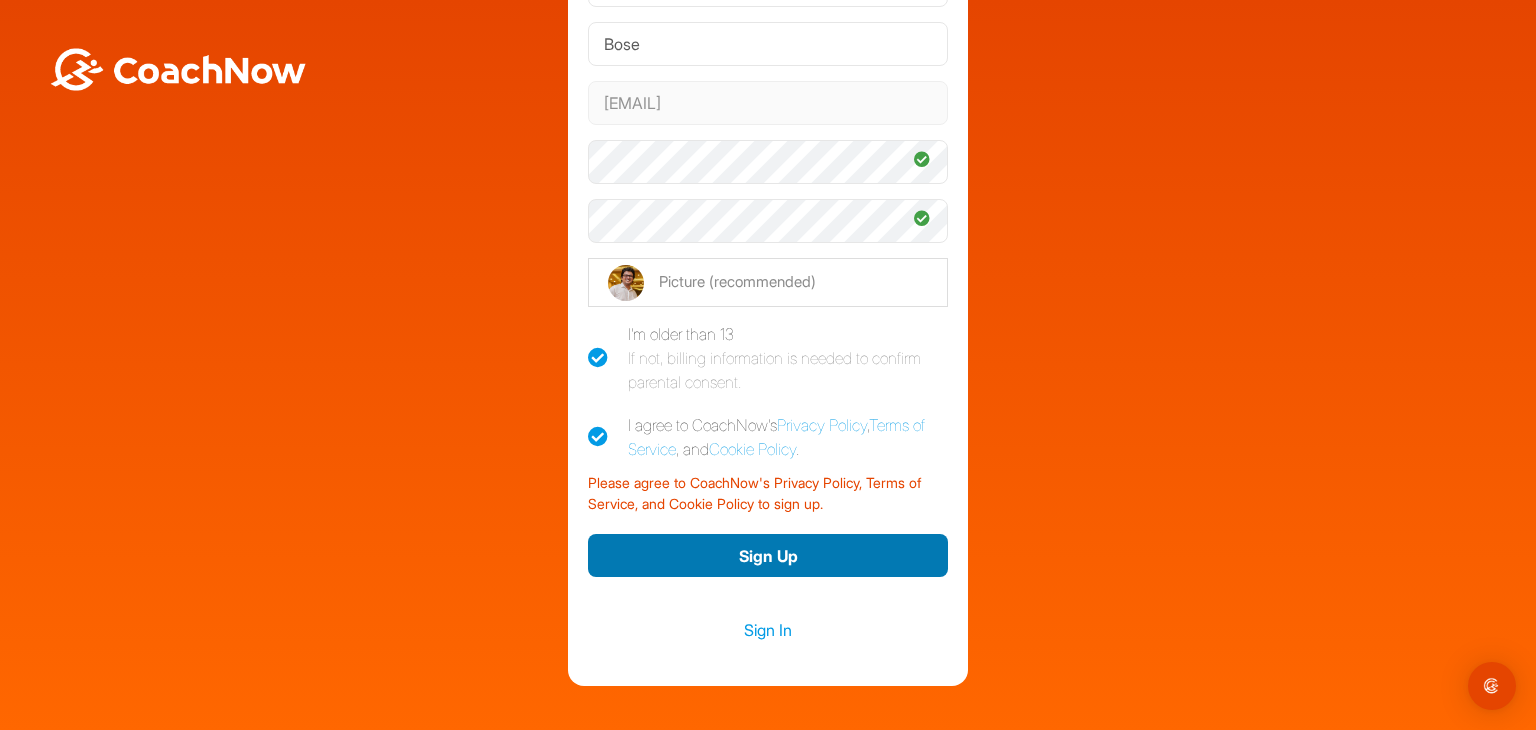 click on "Sign Up" at bounding box center [768, 555] 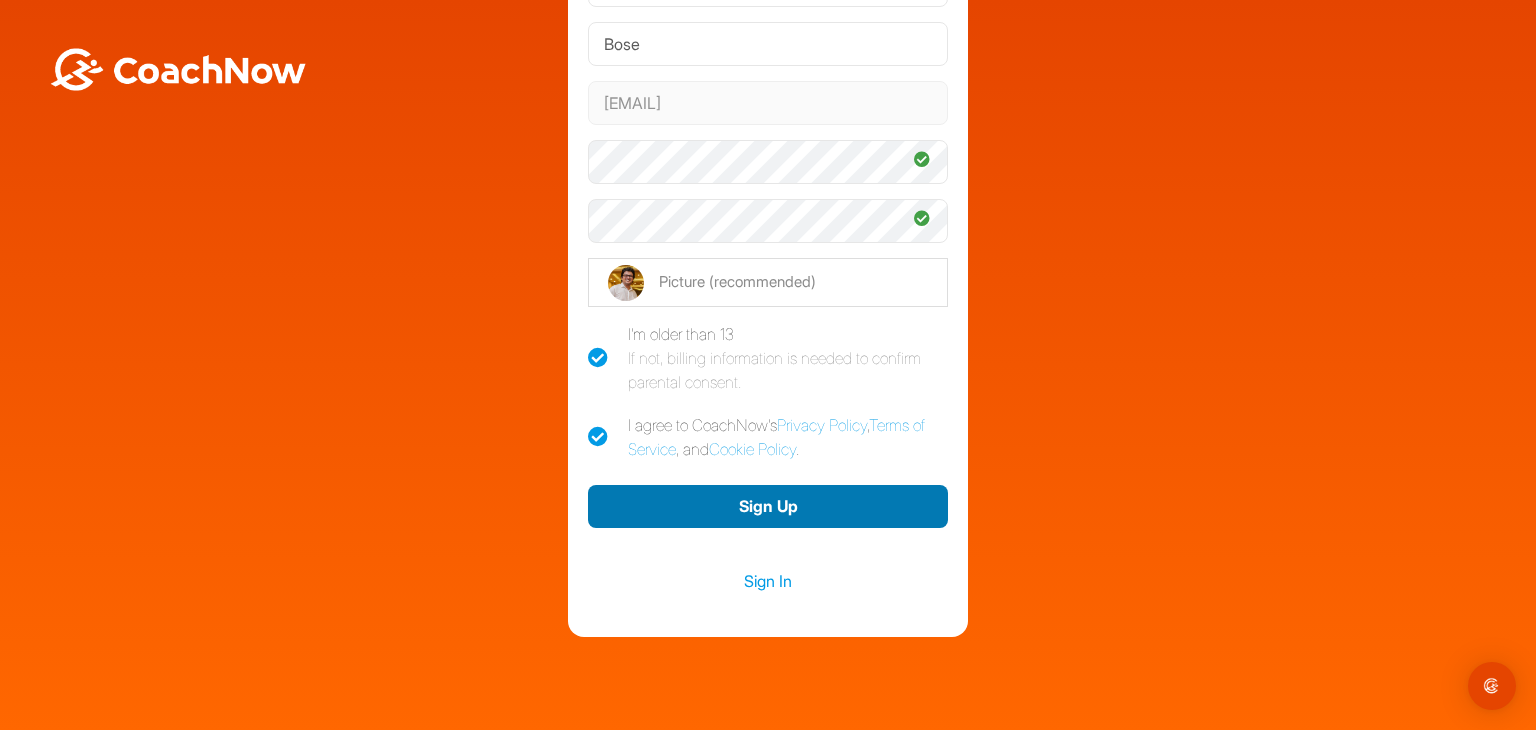 click on "Sign Up" at bounding box center (768, 506) 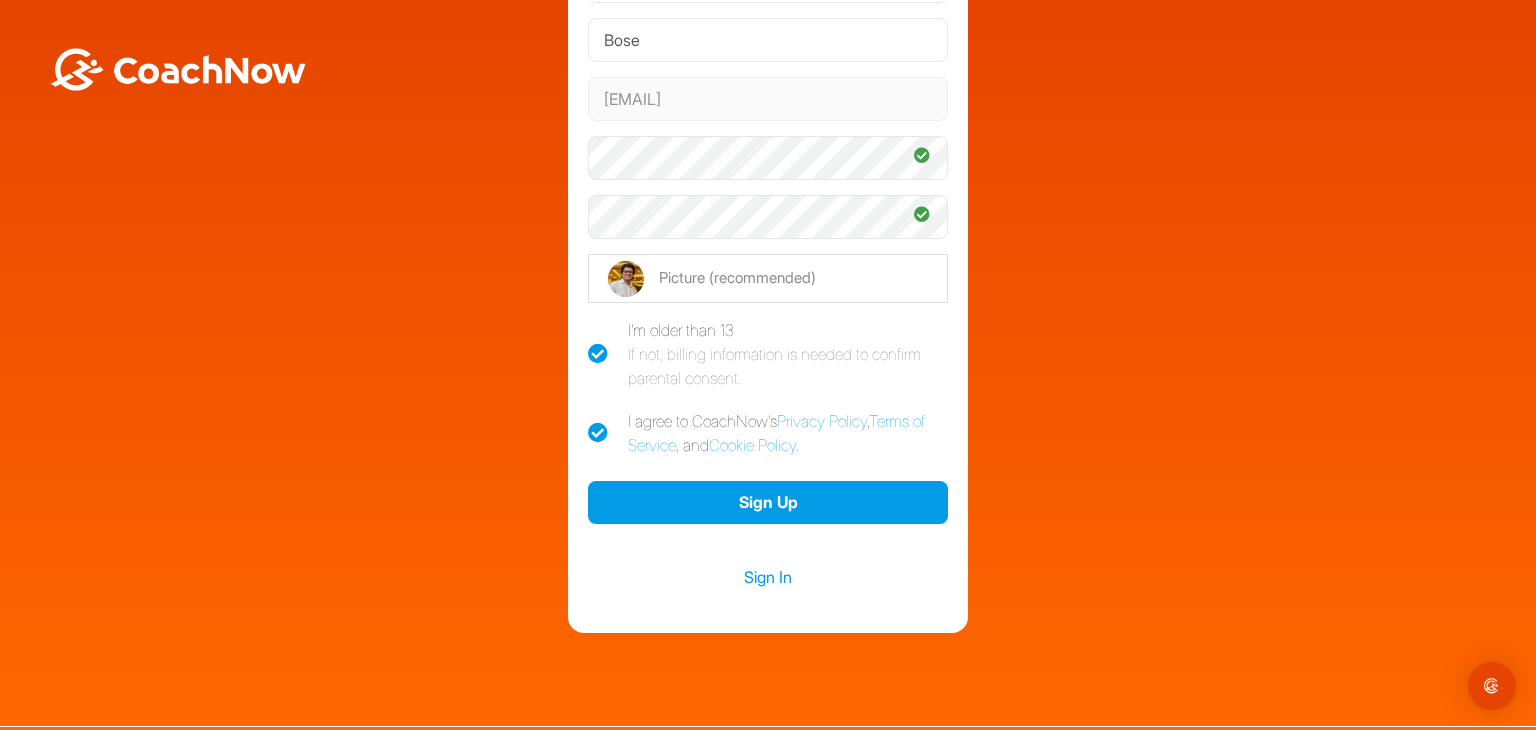 scroll, scrollTop: 245, scrollLeft: 0, axis: vertical 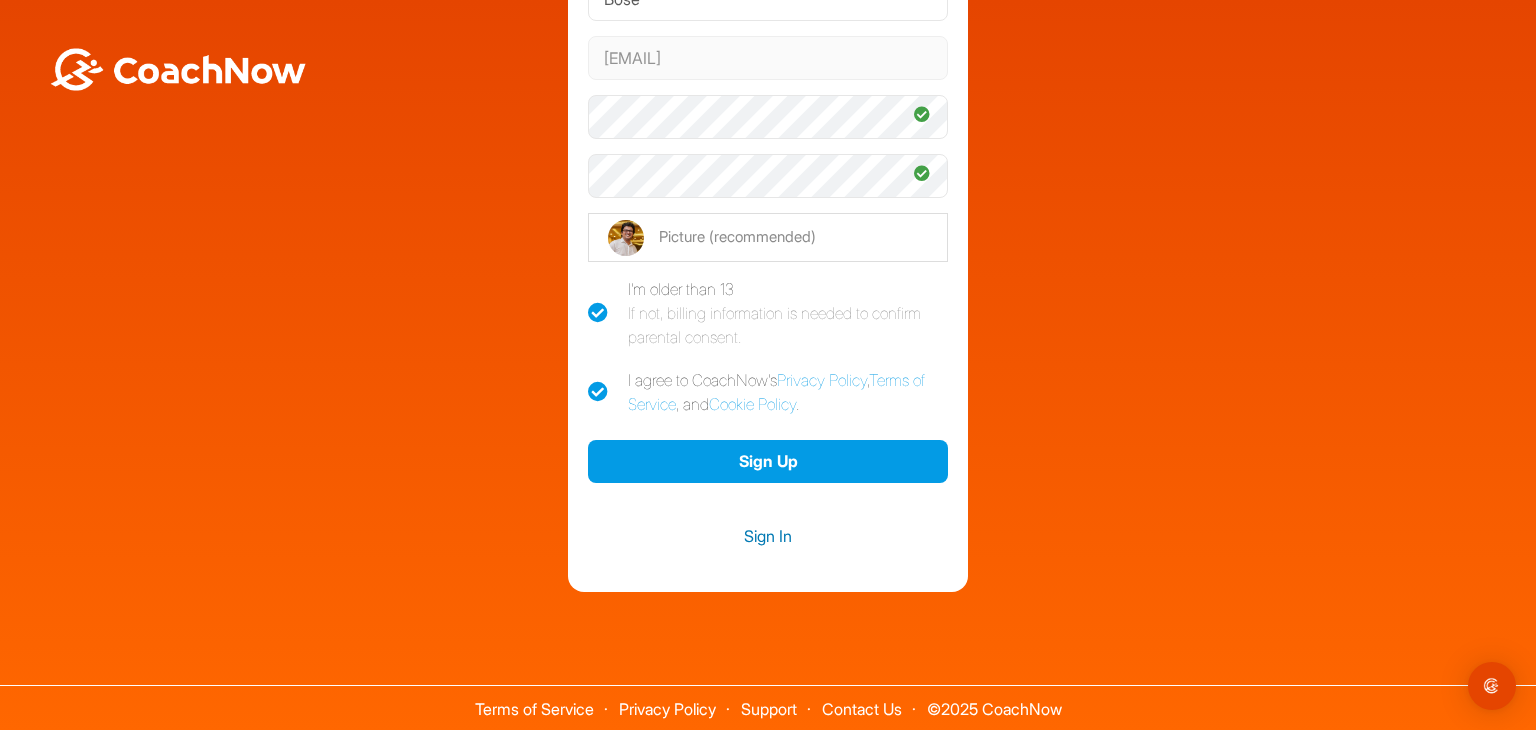 click on "Sign In" at bounding box center [768, 536] 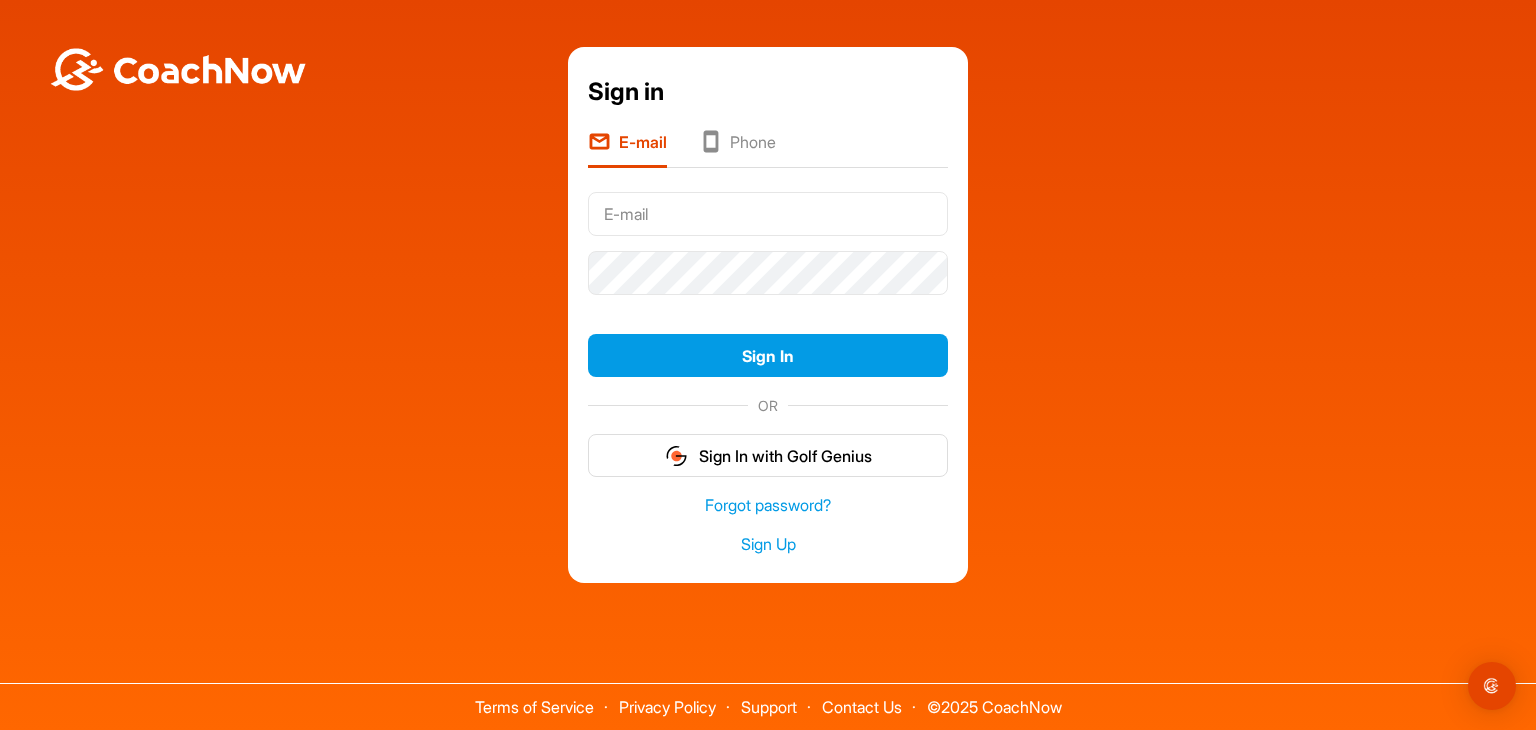 click at bounding box center (768, 214) 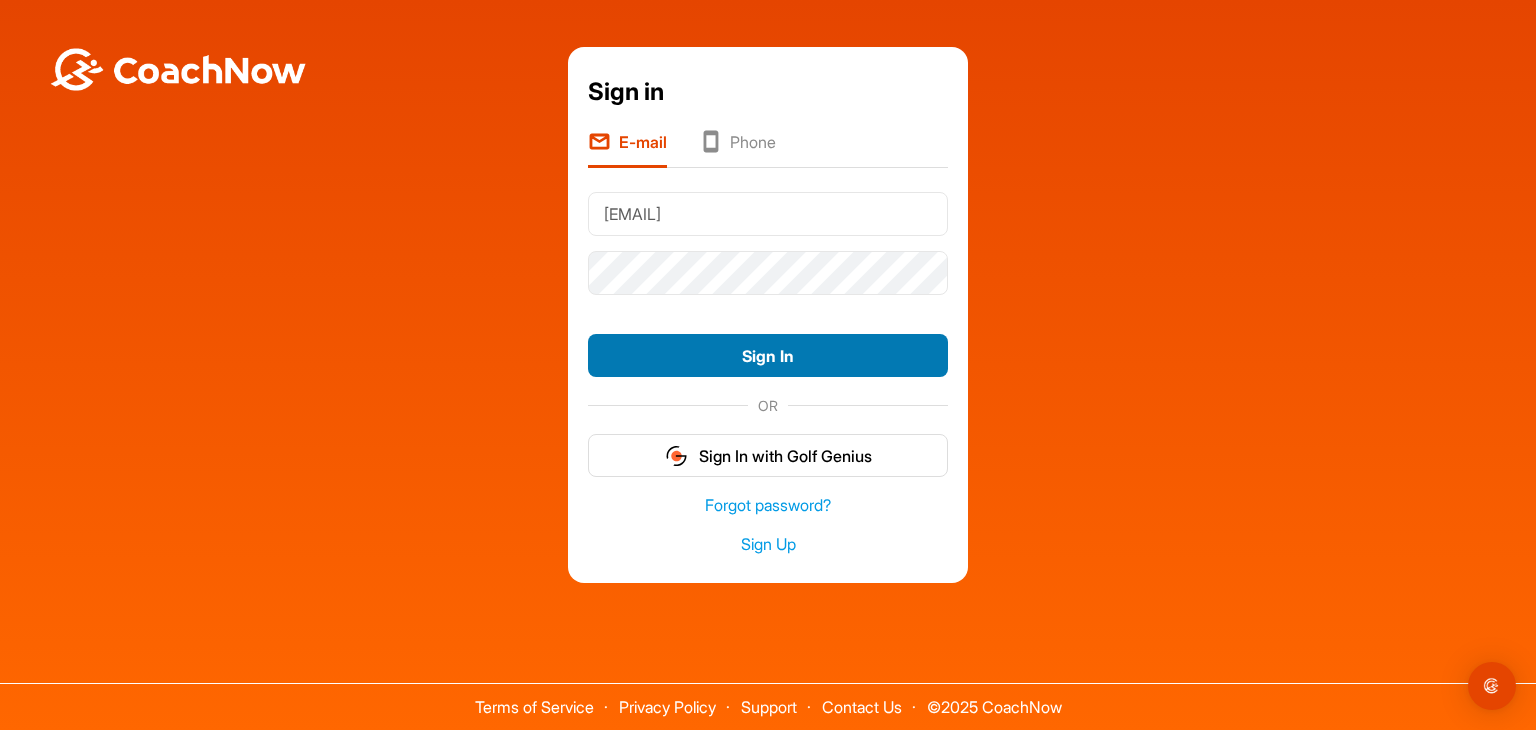 click on "Sign In" at bounding box center [768, 355] 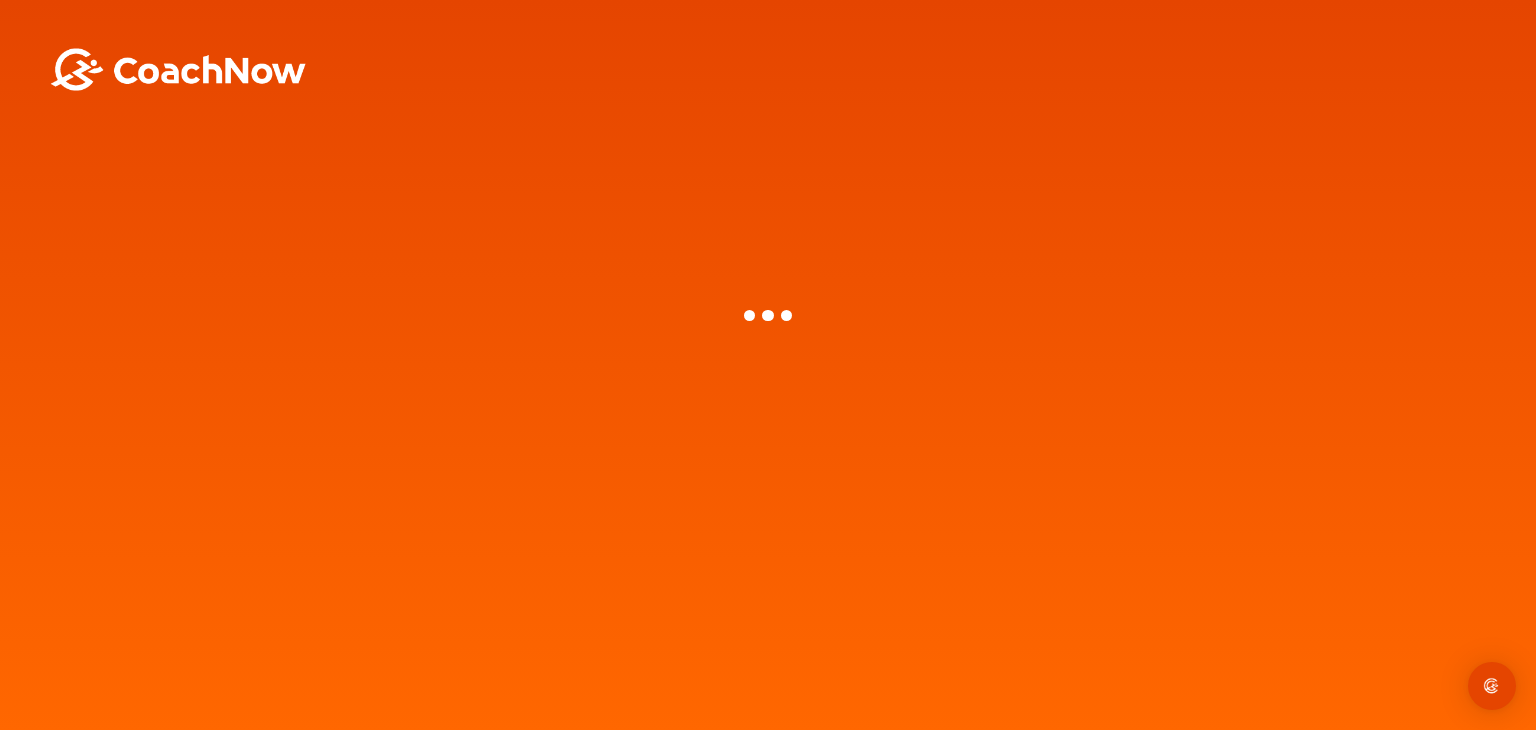 scroll, scrollTop: 0, scrollLeft: 0, axis: both 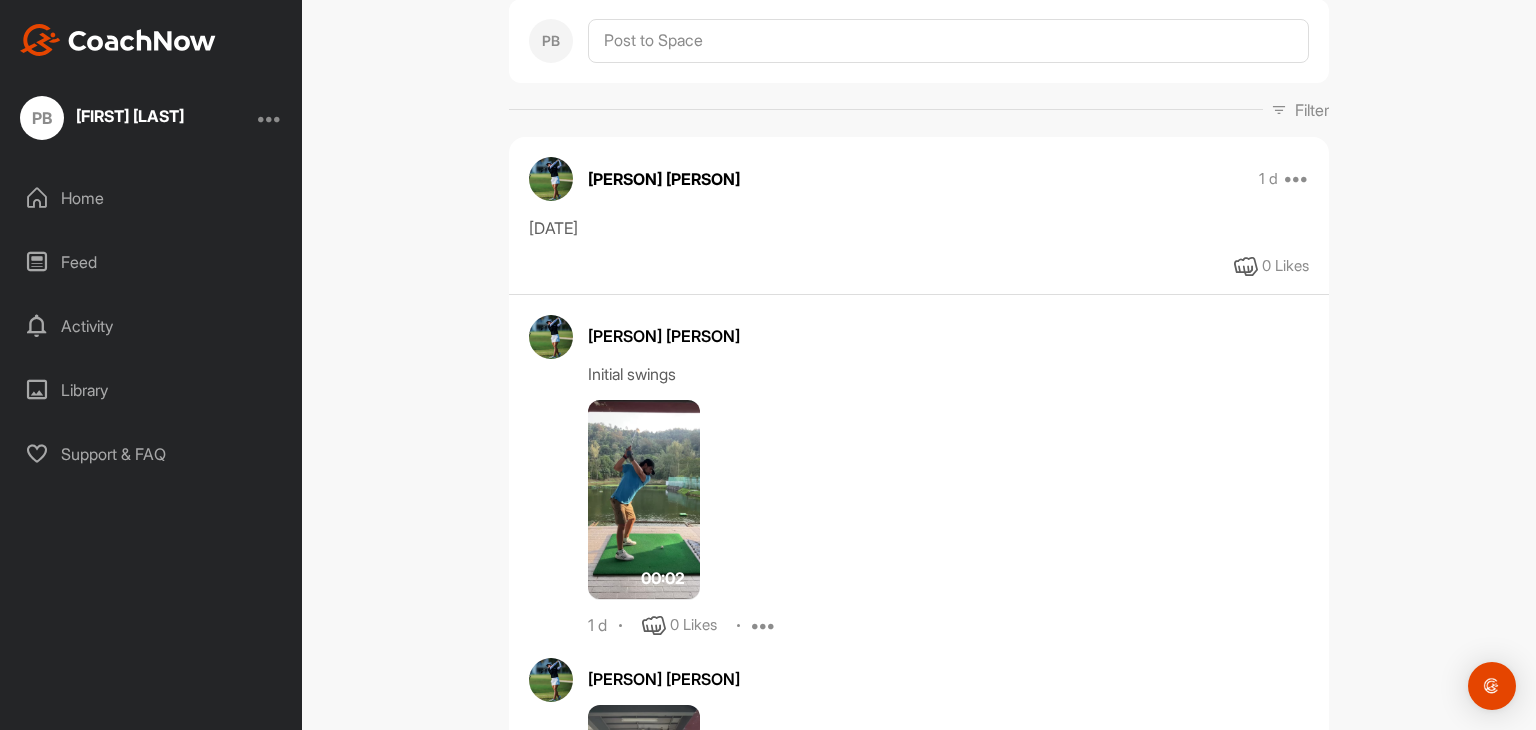 click on "00:02" at bounding box center [812, 500] 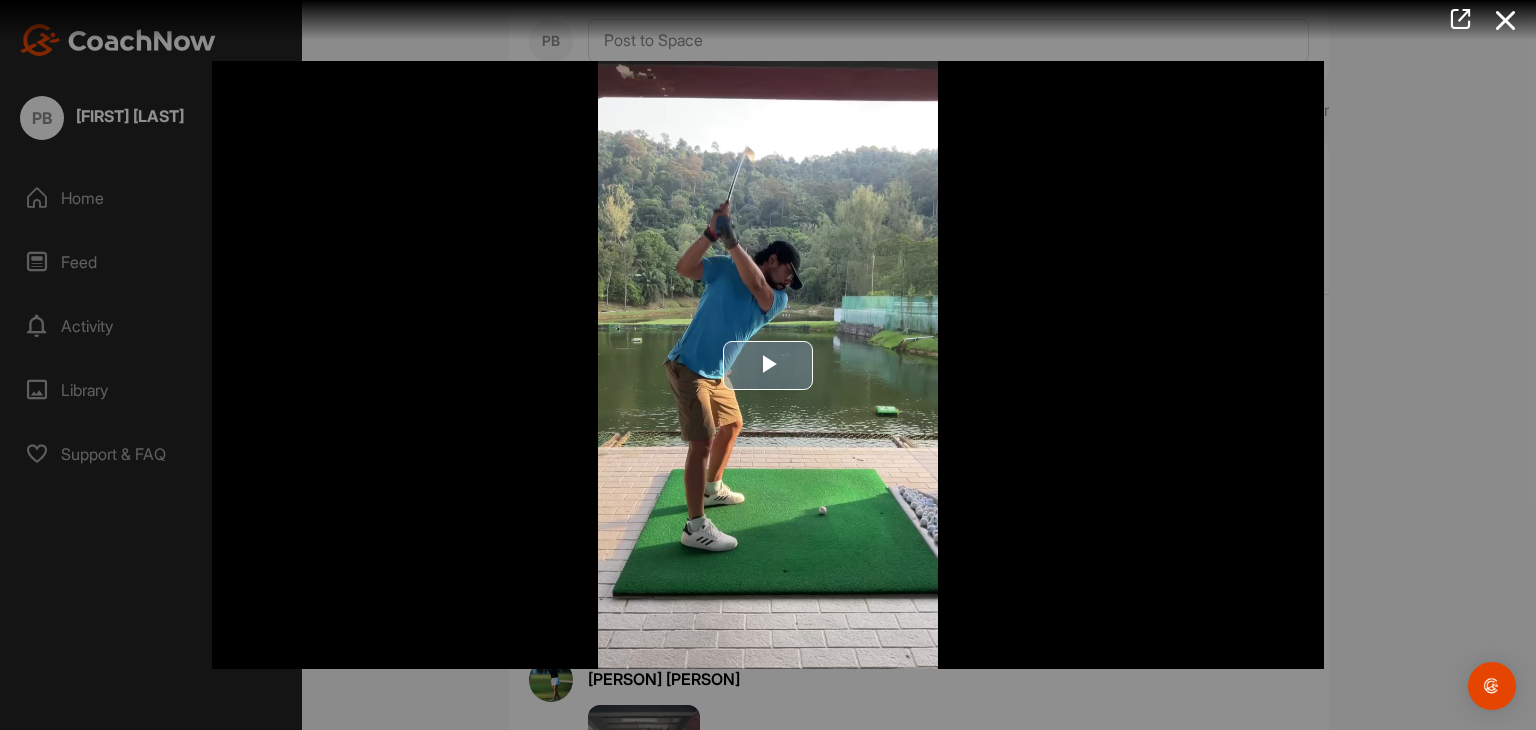 click at bounding box center [768, 365] 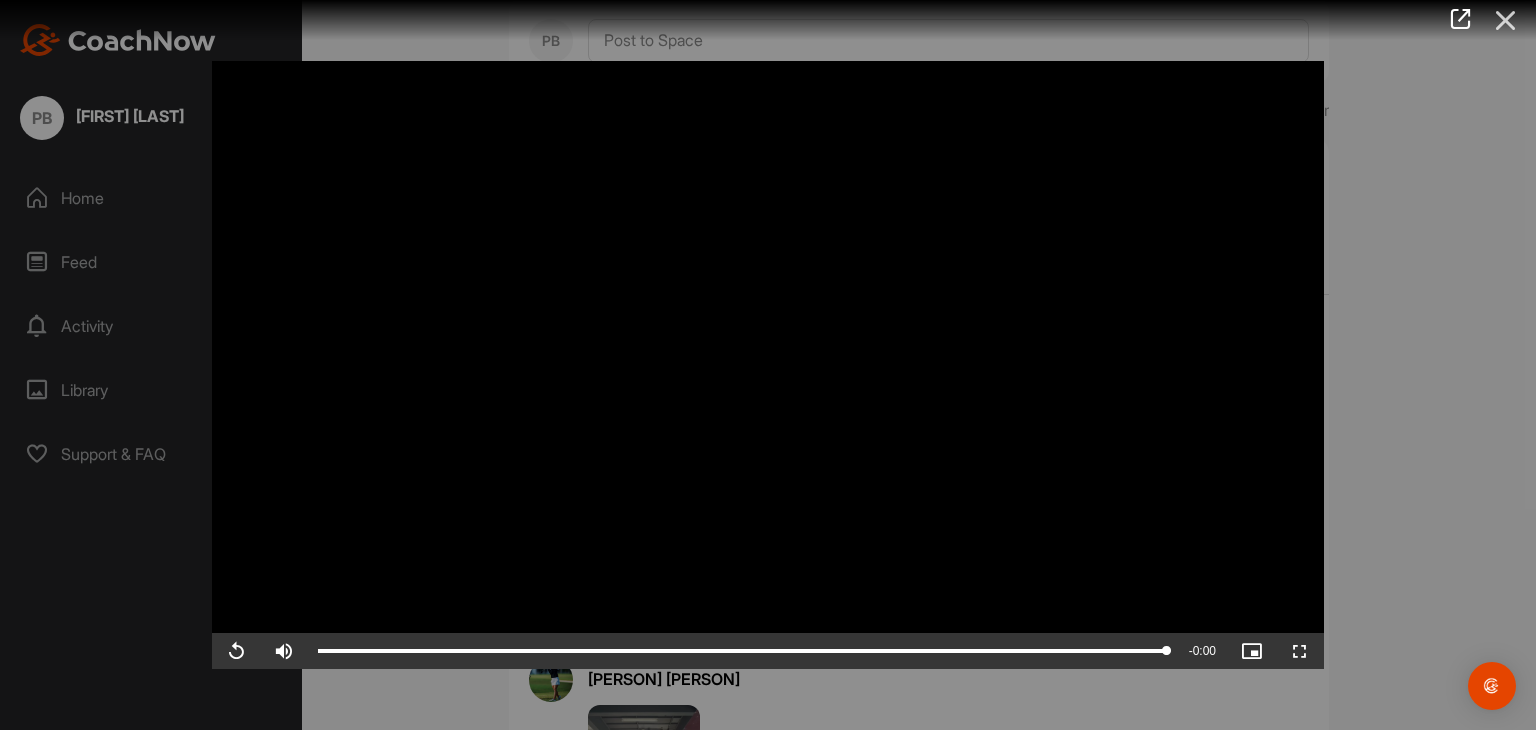 click at bounding box center (1506, 20) 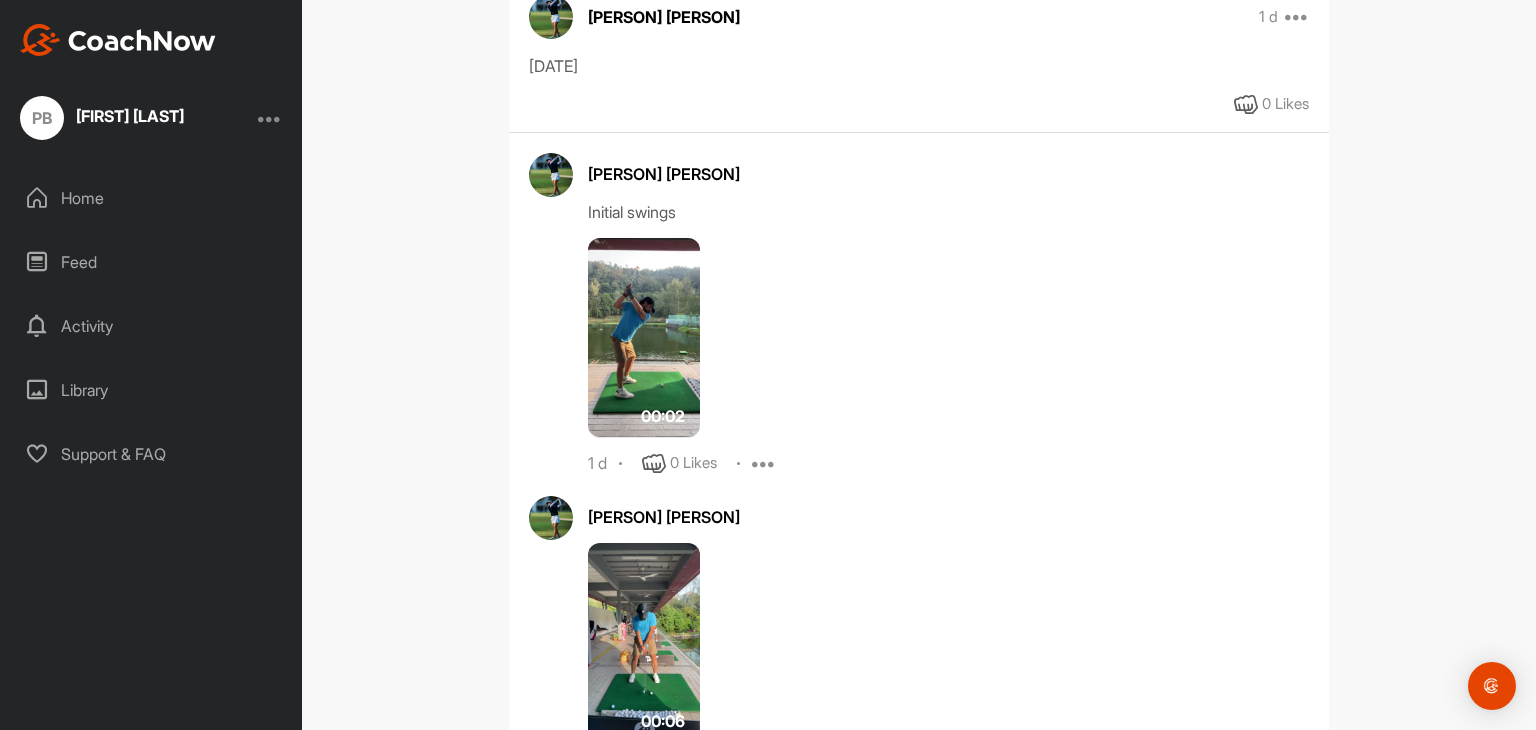 scroll, scrollTop: 572, scrollLeft: 0, axis: vertical 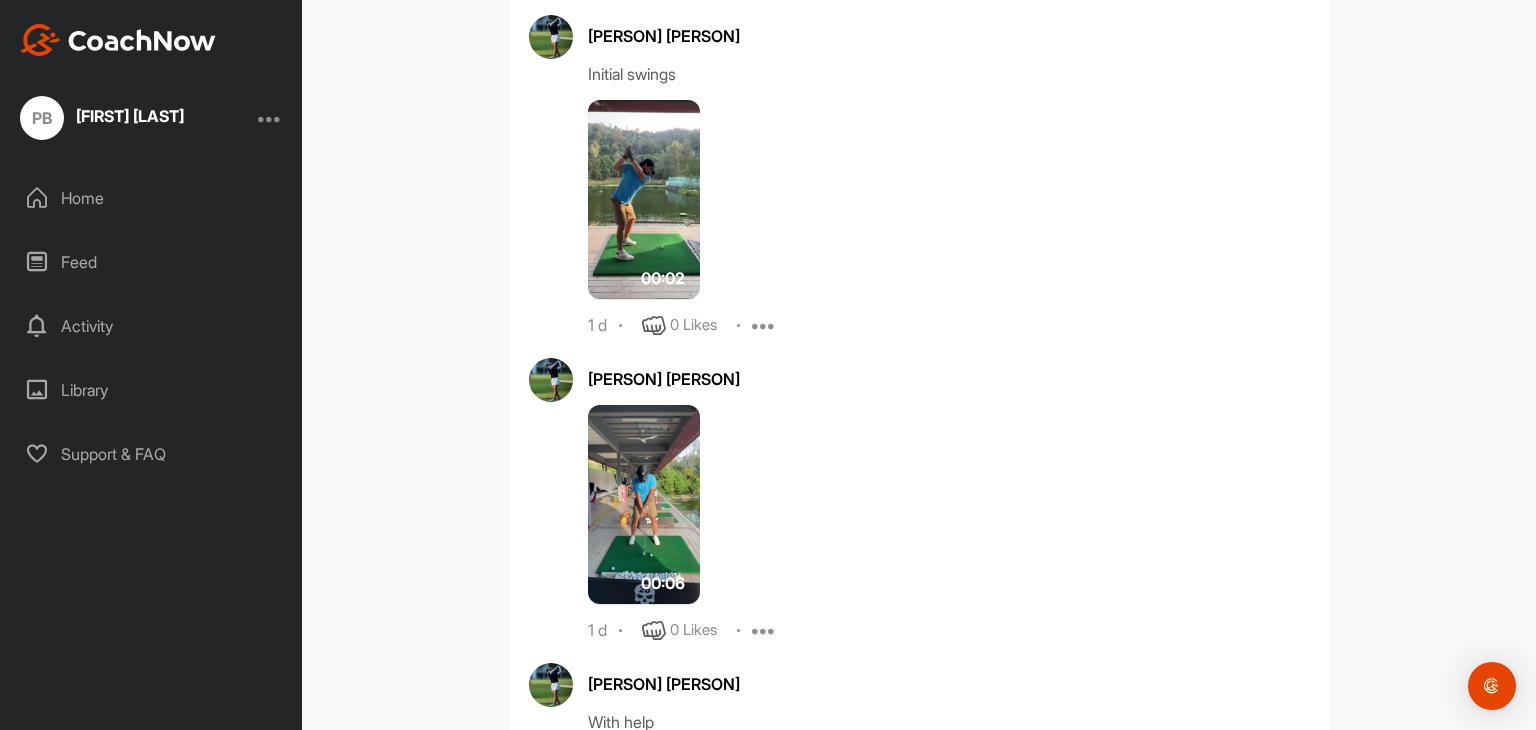 click at bounding box center (644, 505) 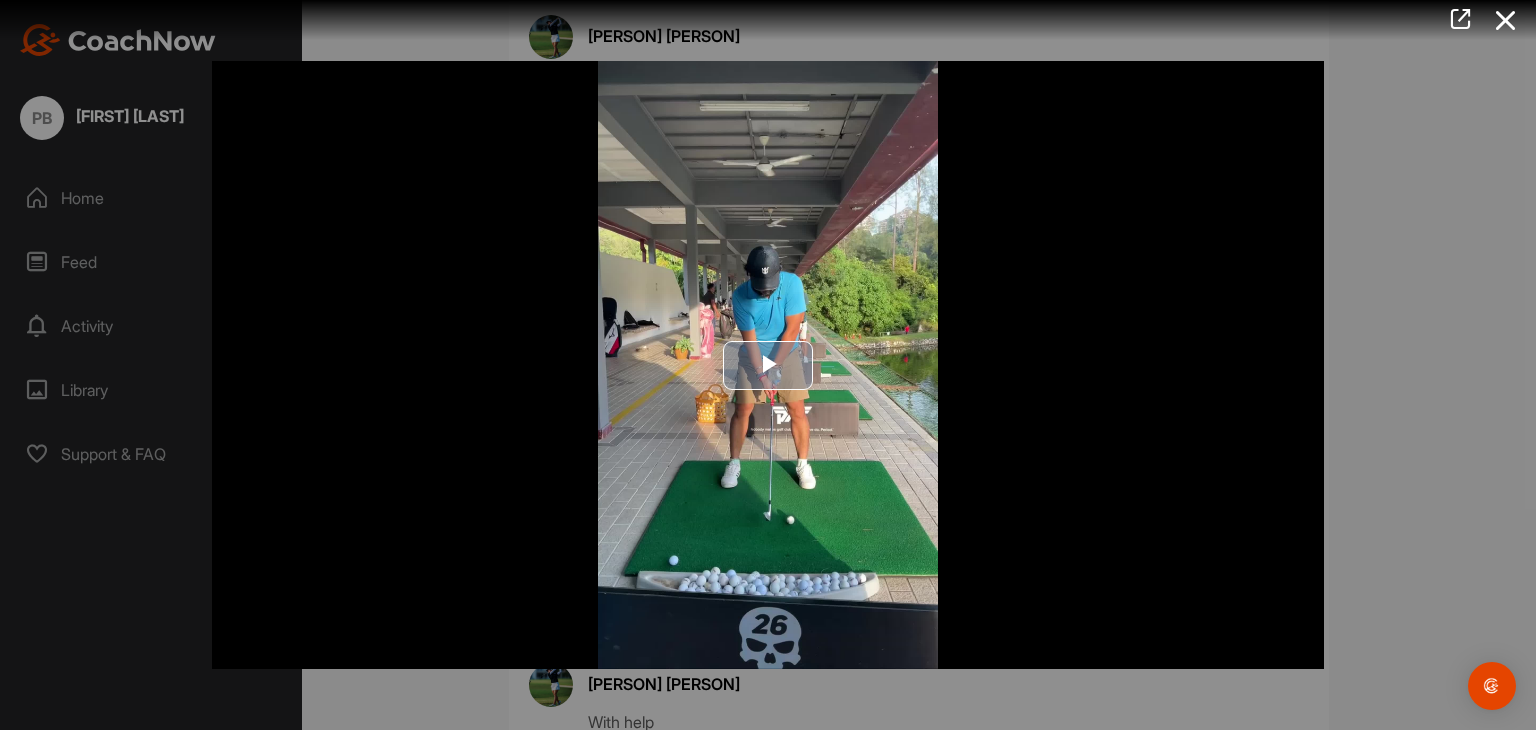 click at bounding box center [768, 365] 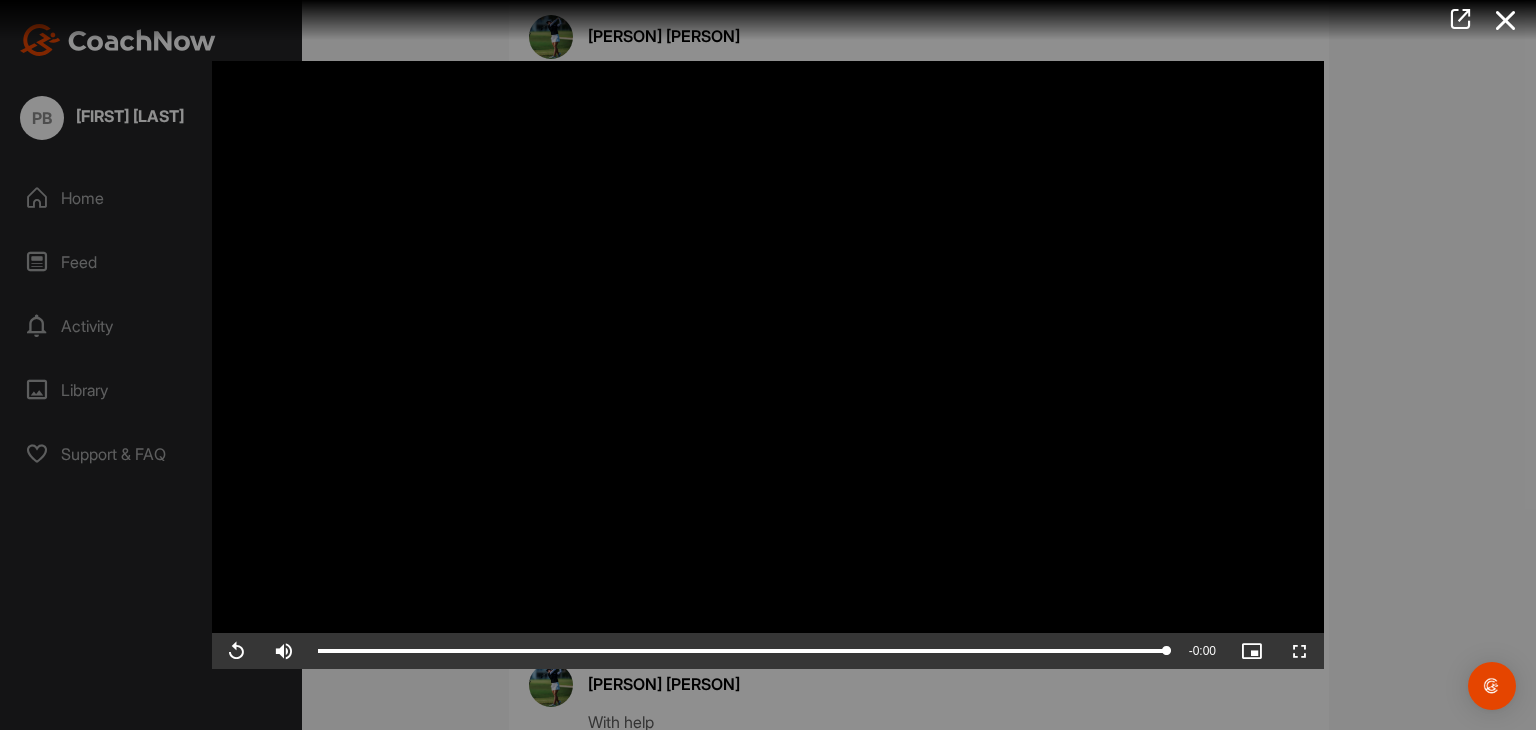 drag, startPoint x: 1472, startPoint y: 114, endPoint x: 1414, endPoint y: 278, distance: 173.95401 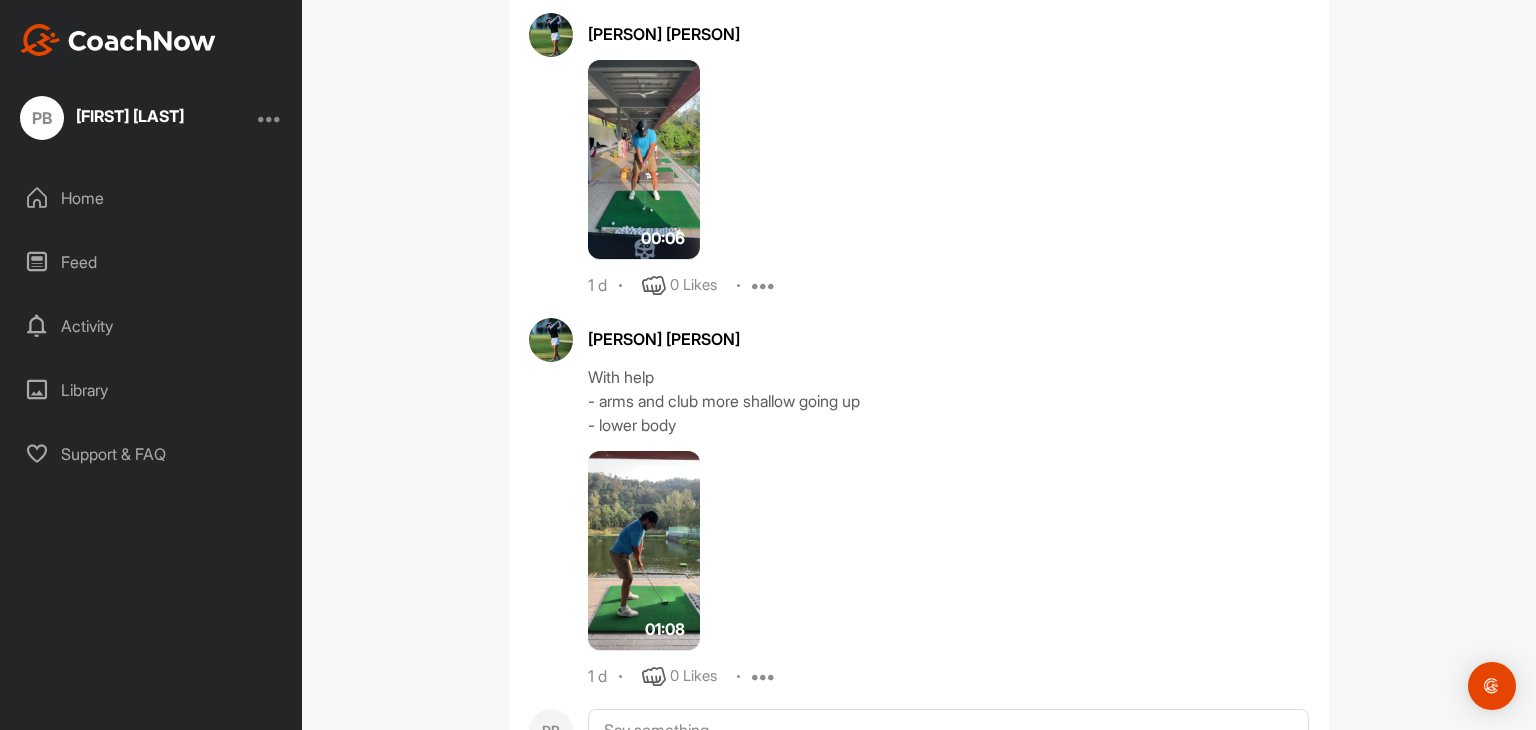 scroll, scrollTop: 972, scrollLeft: 0, axis: vertical 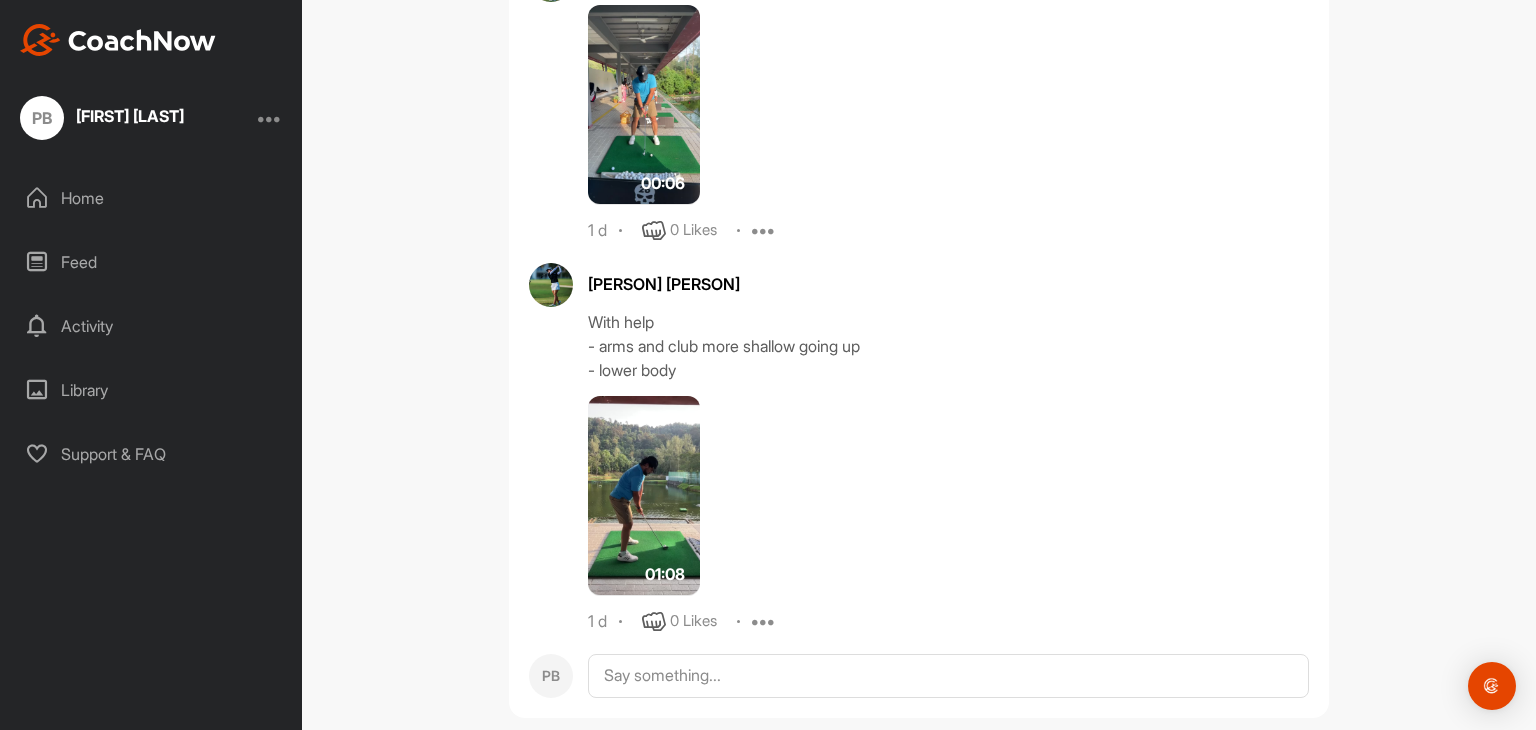 click at bounding box center (644, 496) 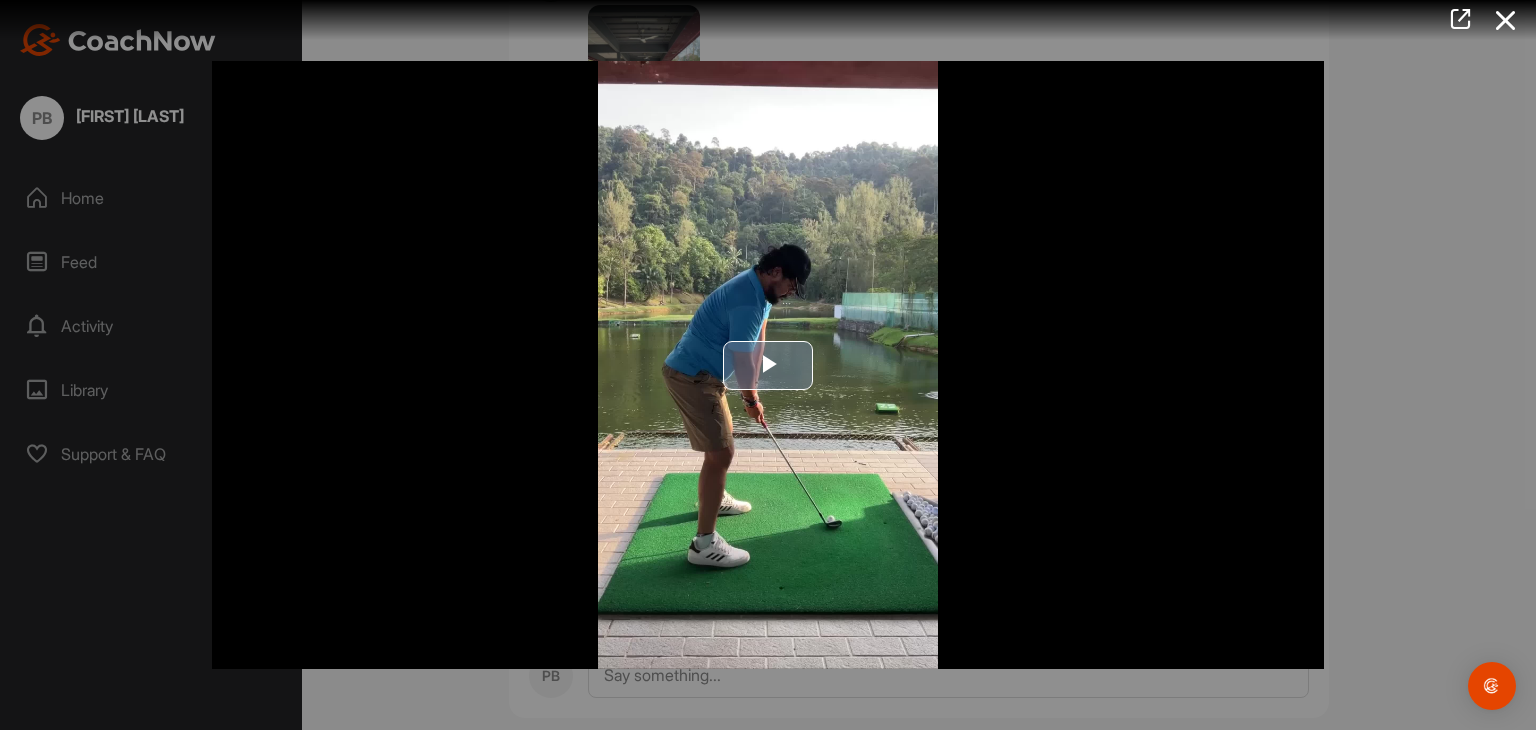 click at bounding box center [768, 365] 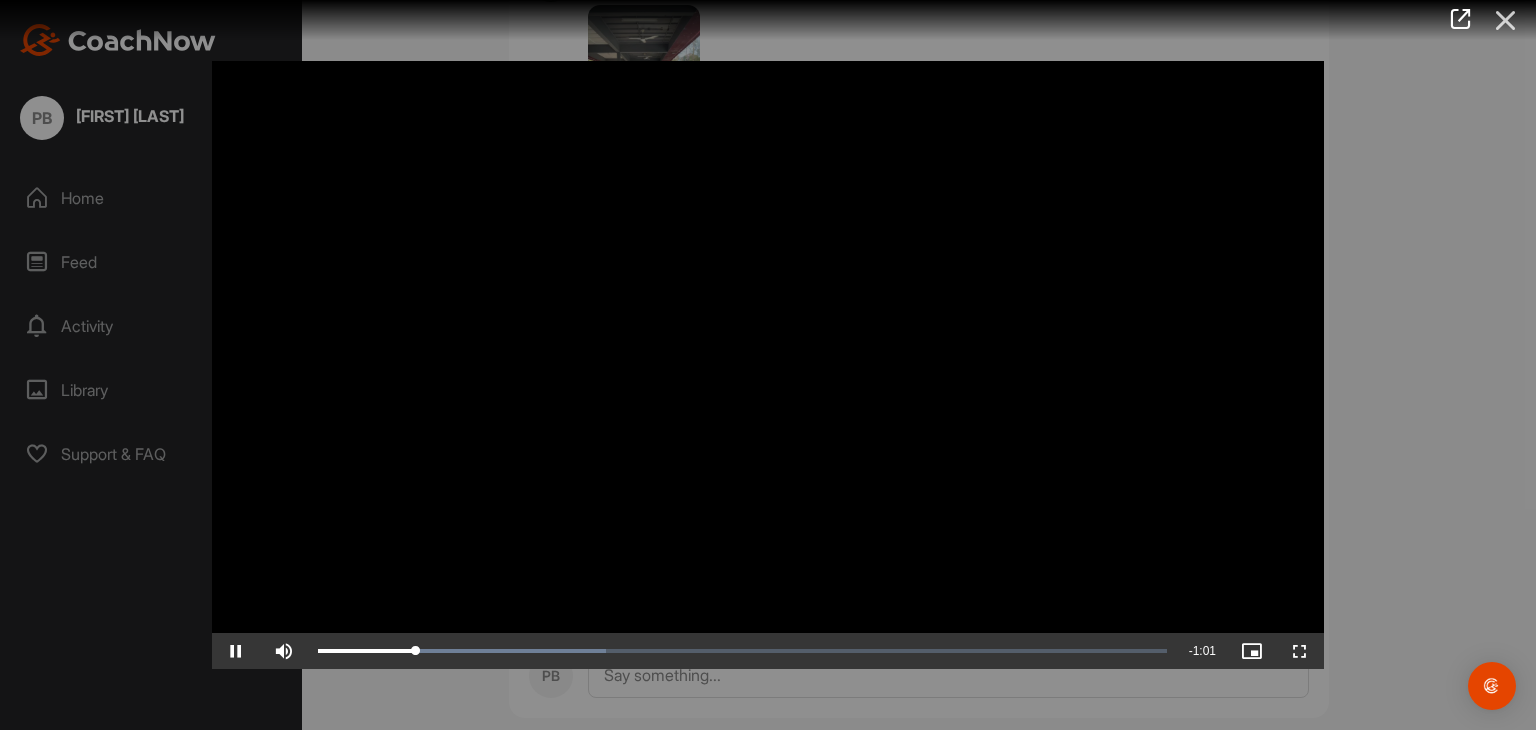 click at bounding box center (1506, 20) 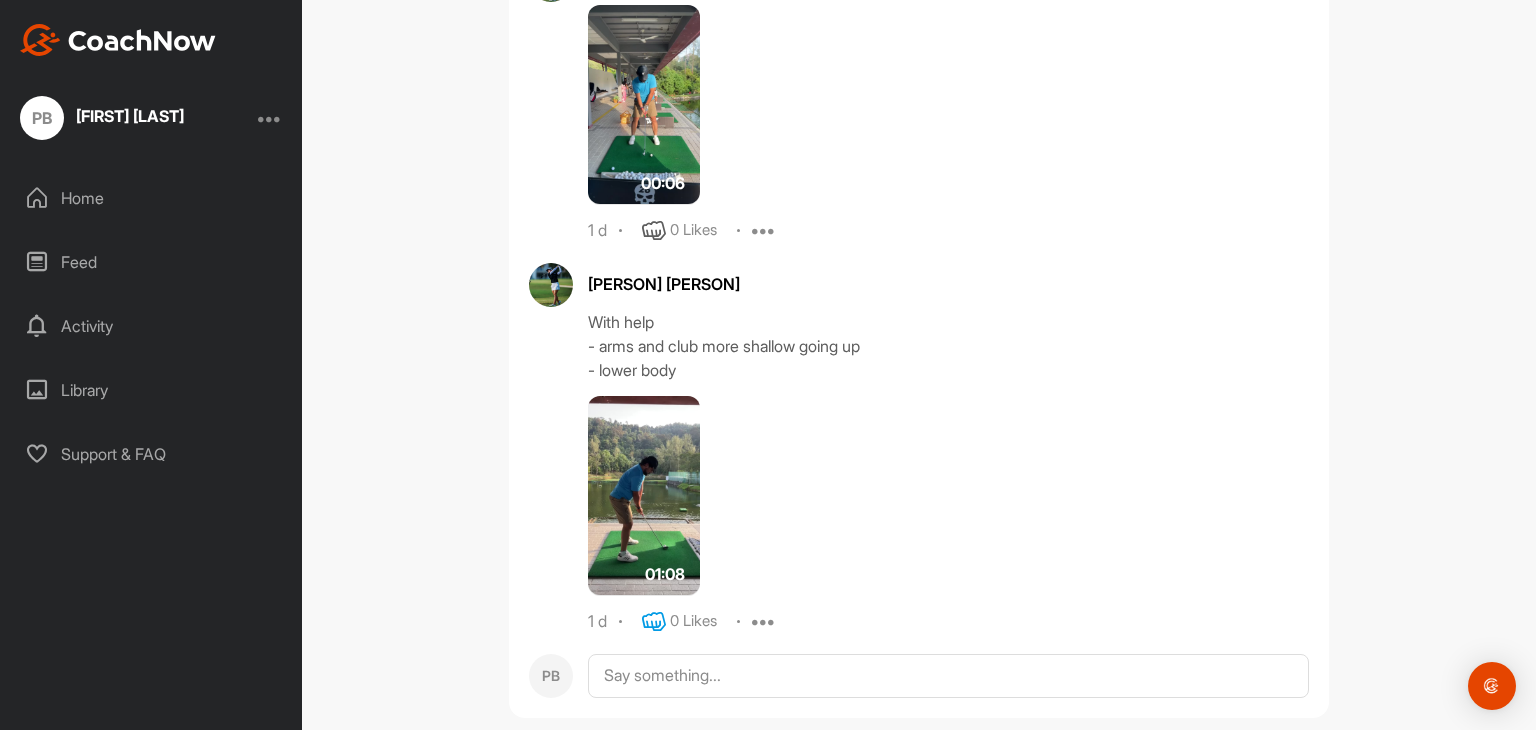 click at bounding box center (654, 622) 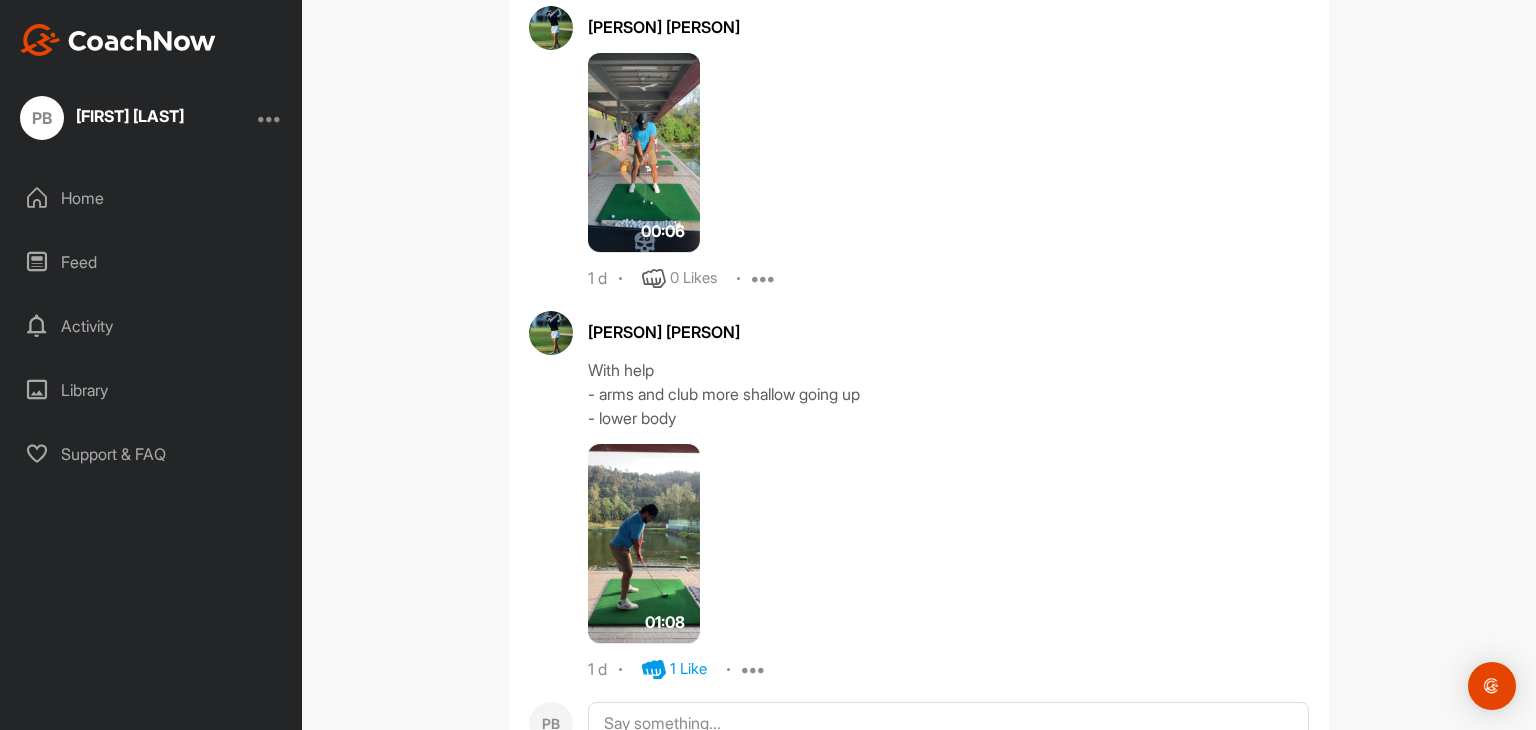 scroll, scrollTop: 972, scrollLeft: 0, axis: vertical 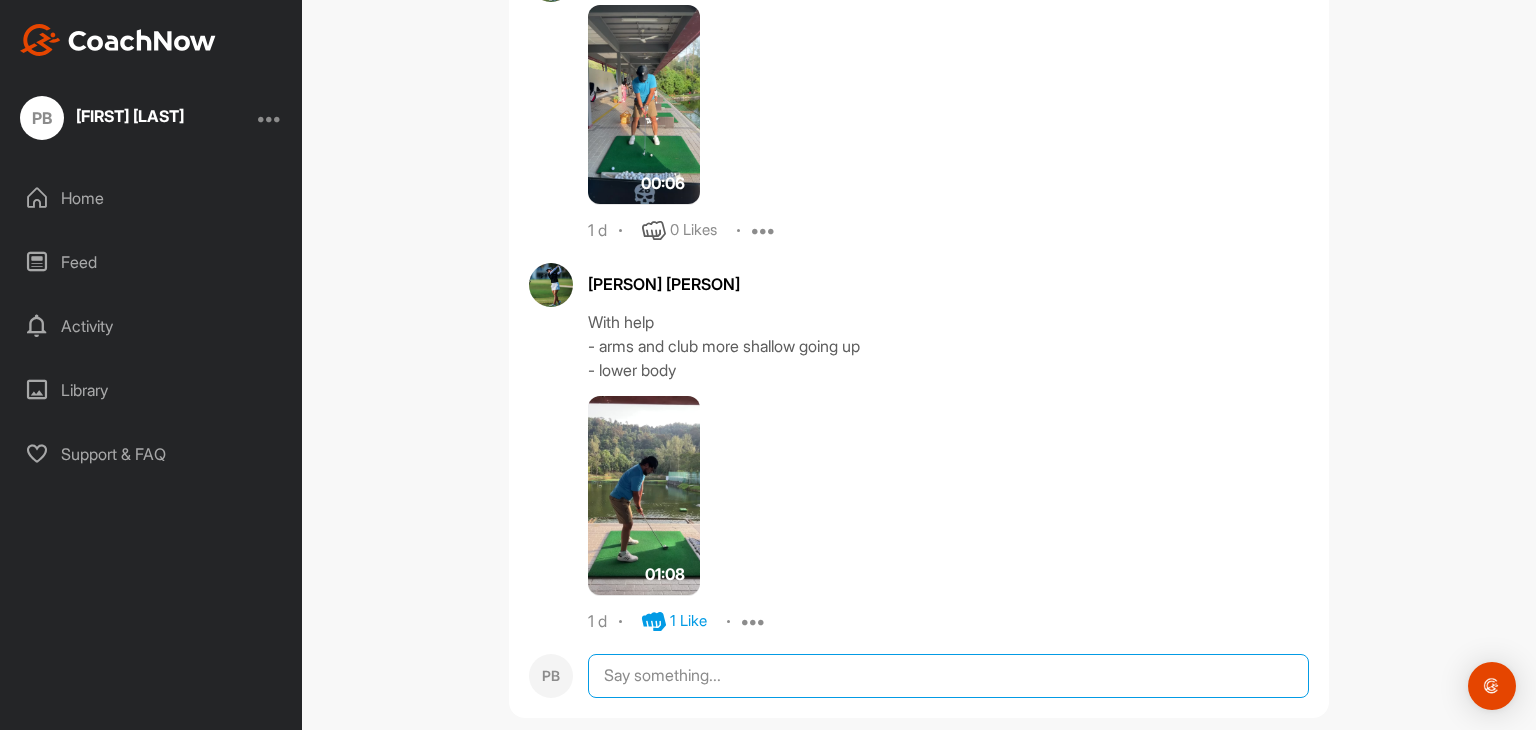 click at bounding box center (948, 676) 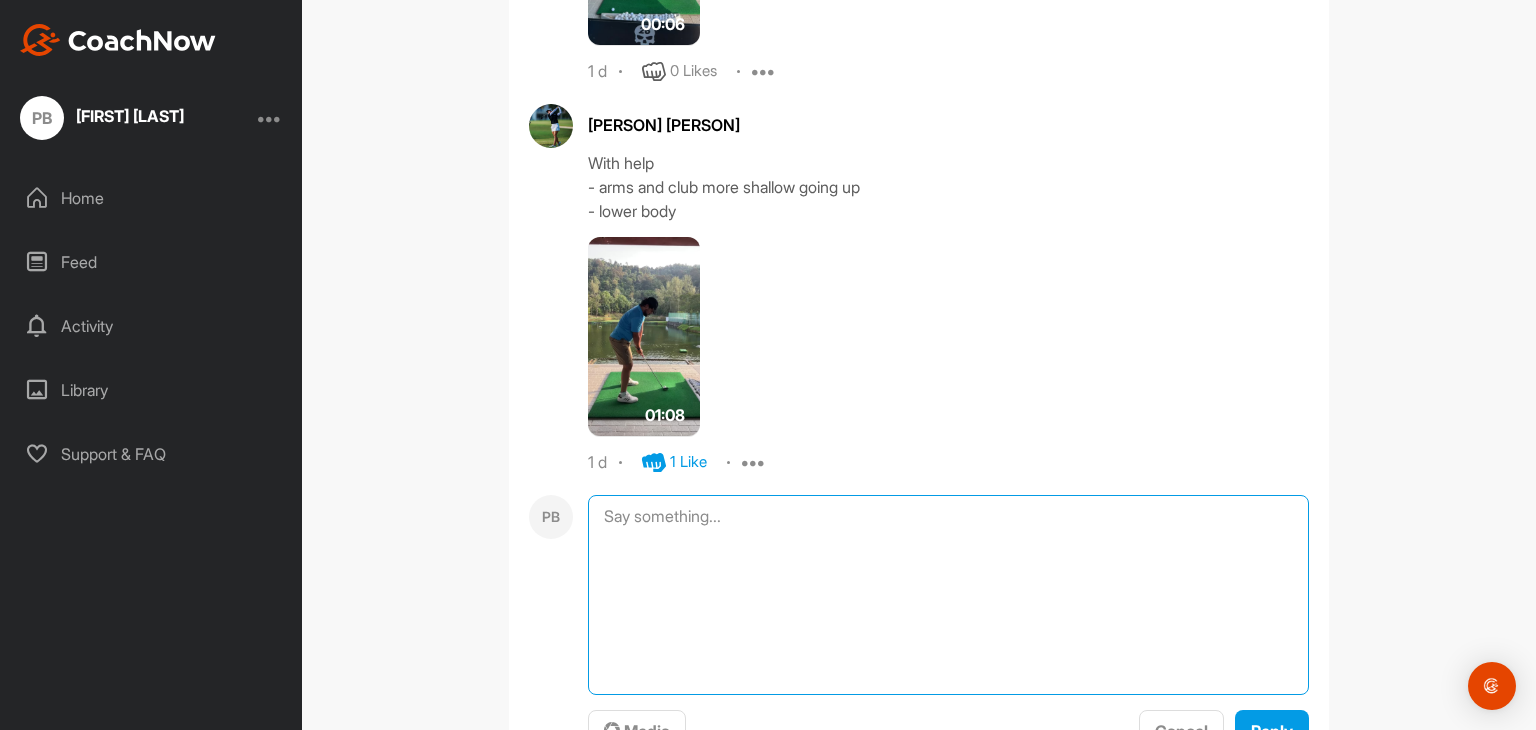 scroll, scrollTop: 1186, scrollLeft: 0, axis: vertical 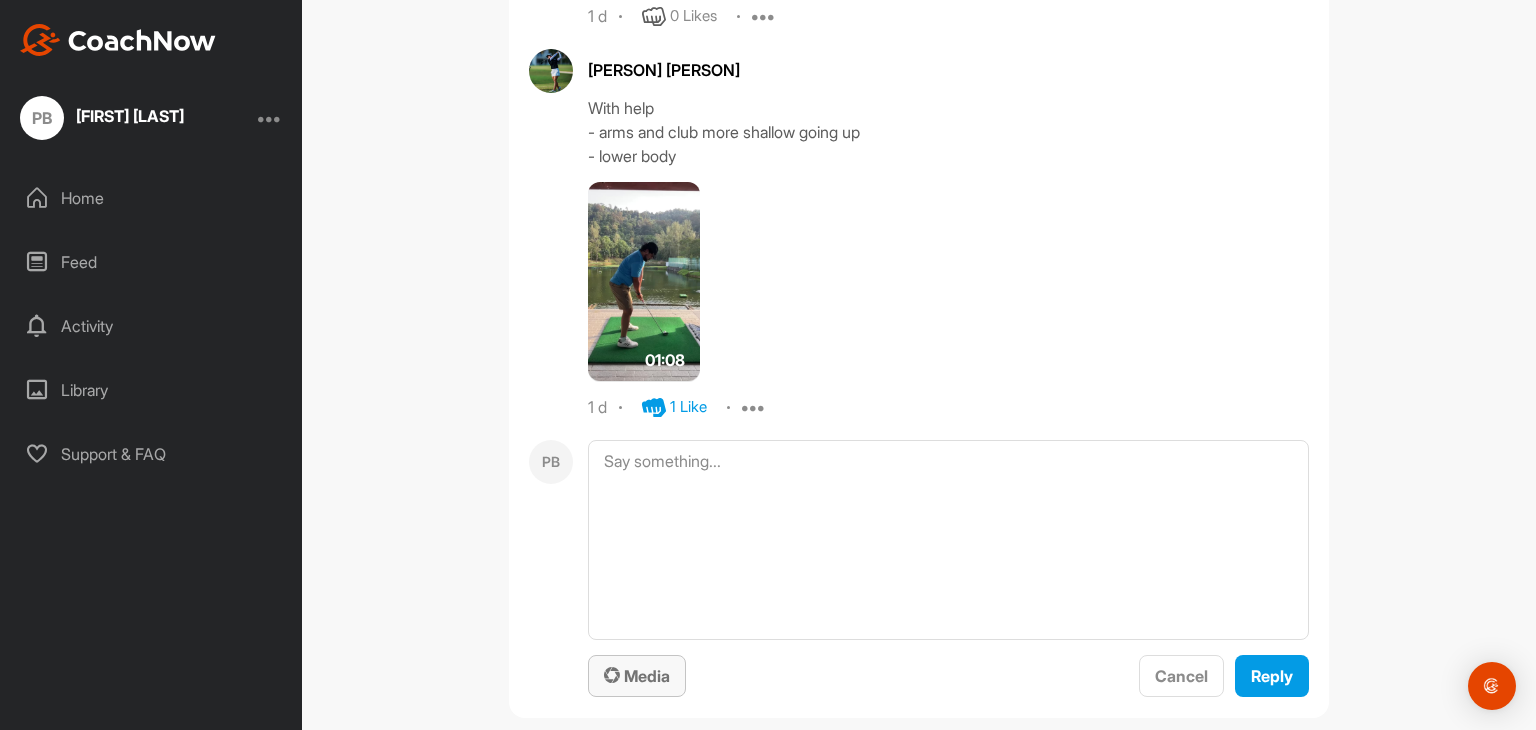 click on "Media" at bounding box center [637, 676] 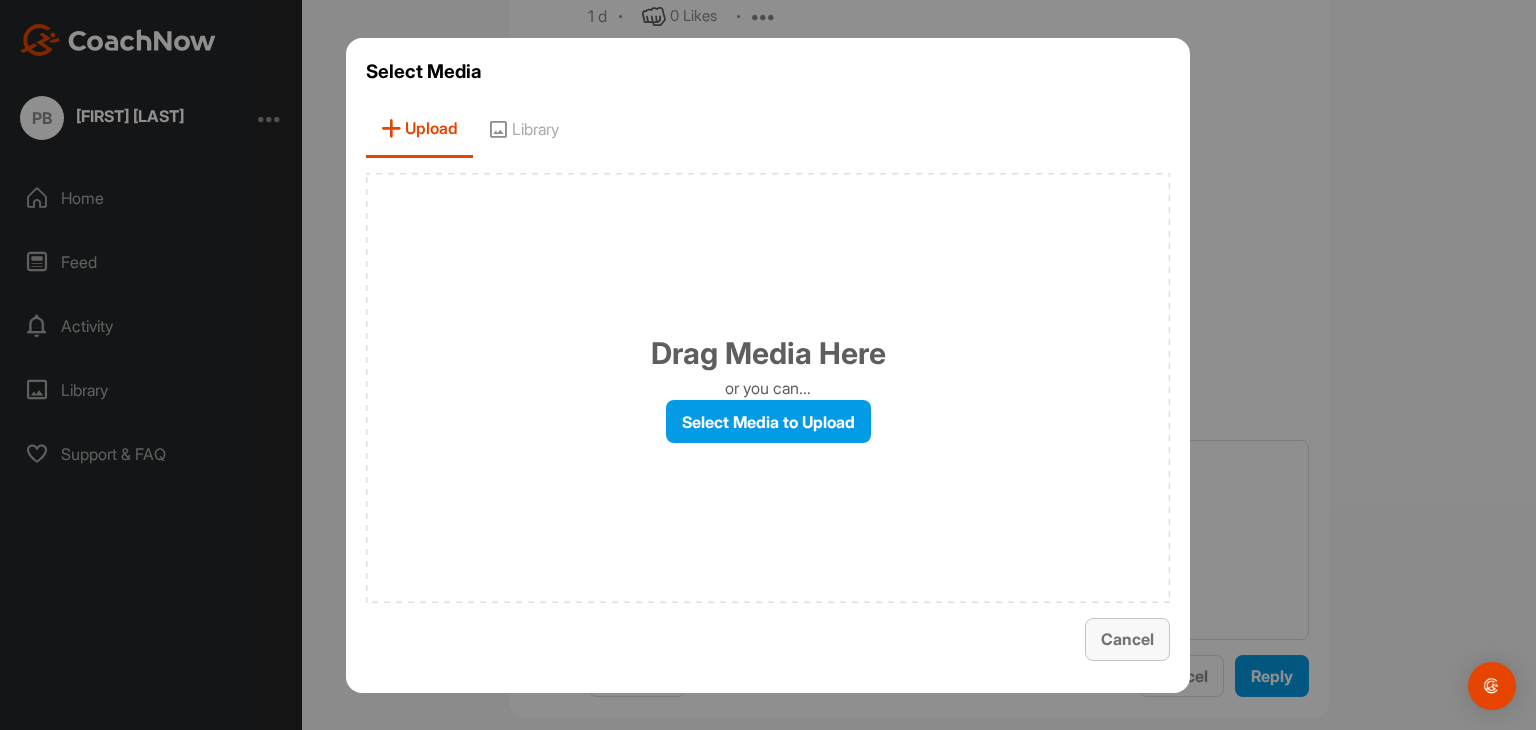 click on "Cancel" at bounding box center [1127, 639] 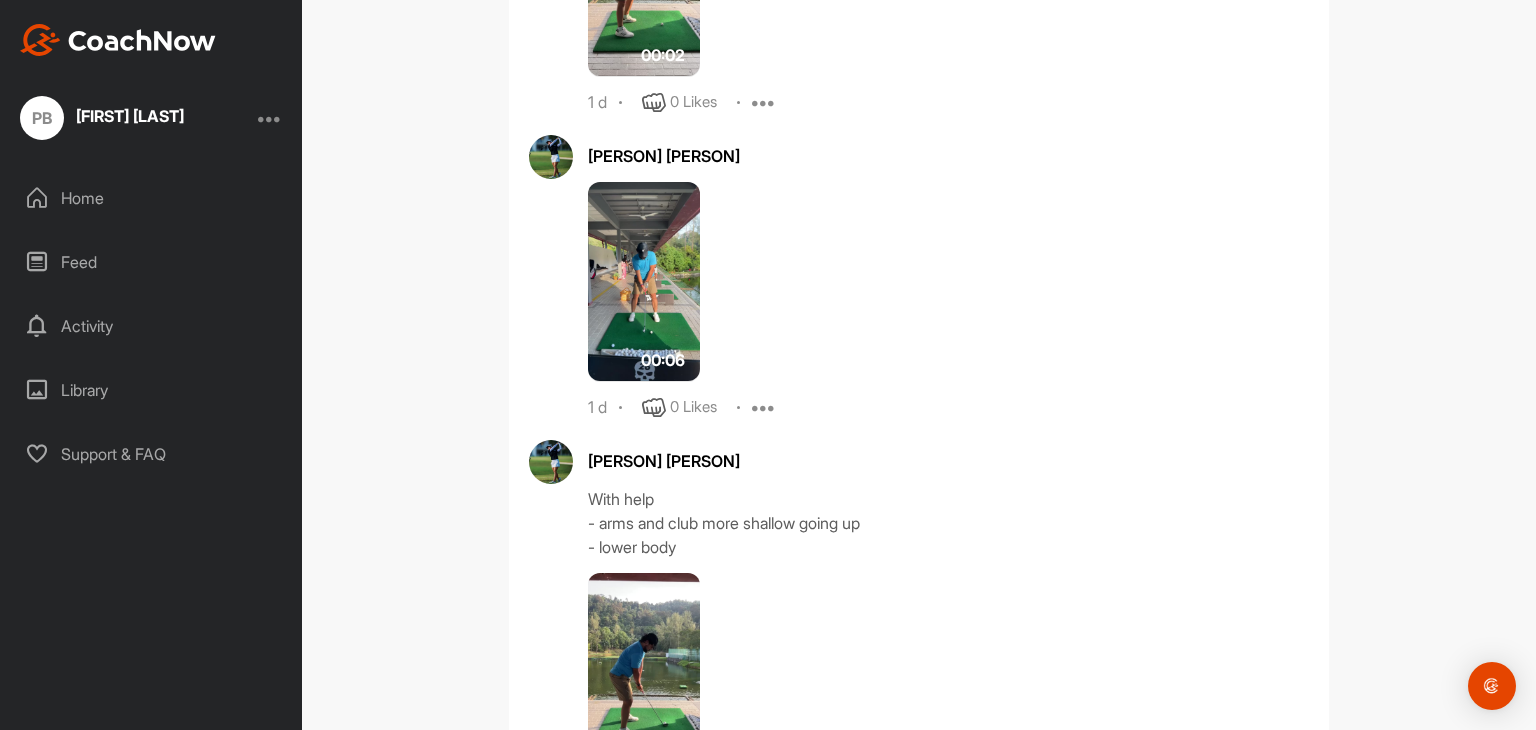 scroll, scrollTop: 986, scrollLeft: 0, axis: vertical 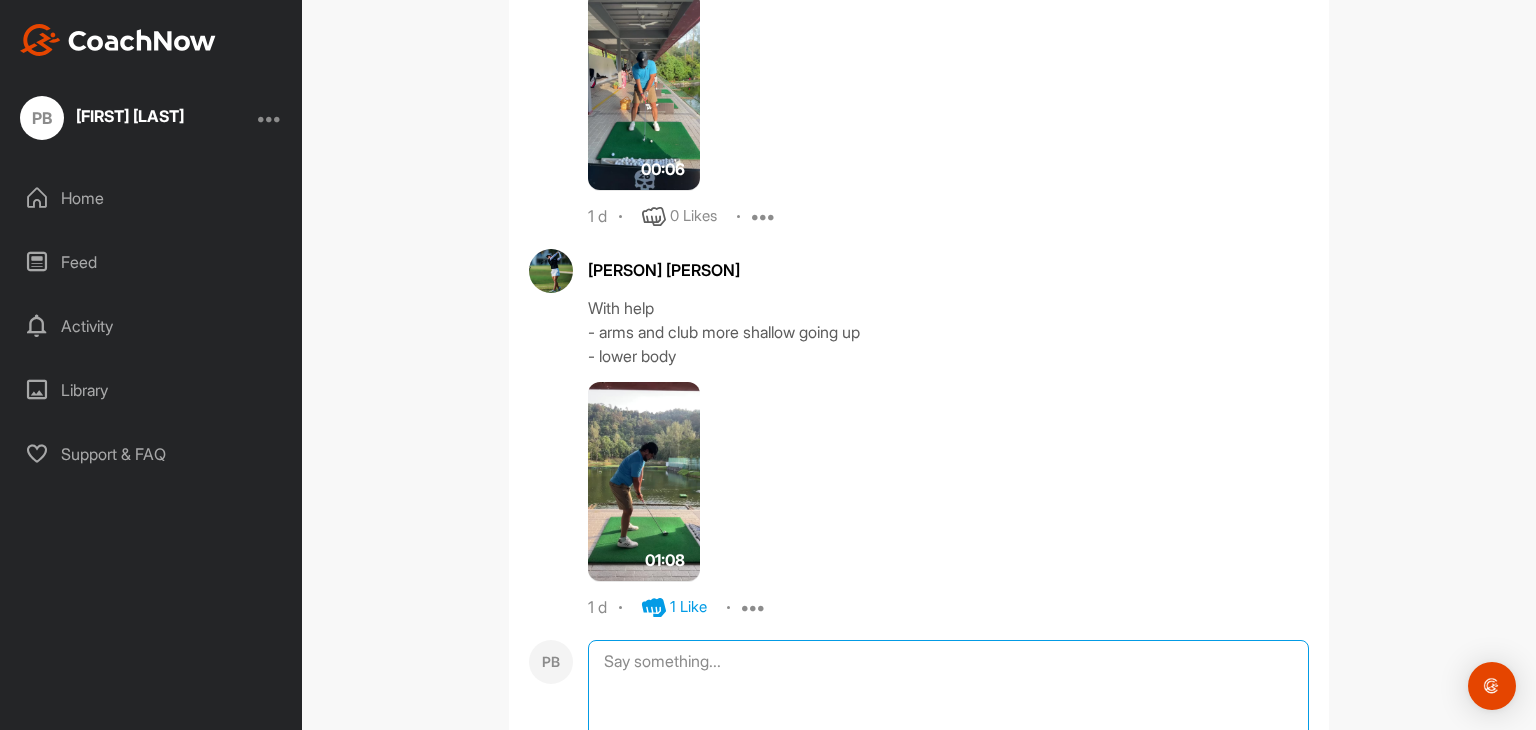 click at bounding box center [948, 740] 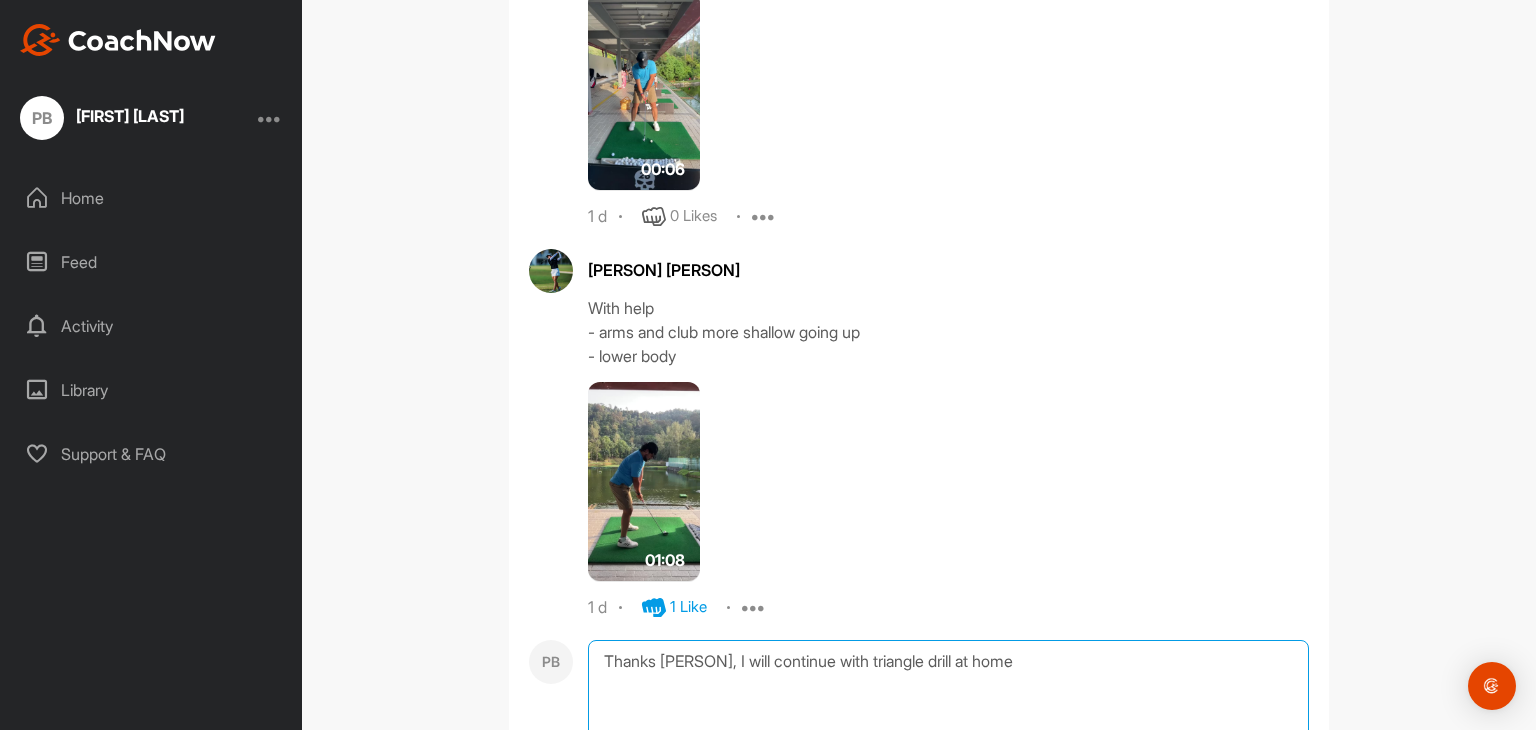 click on "Thanks [PERSON], I will continue with triangle drill at home" at bounding box center [948, 740] 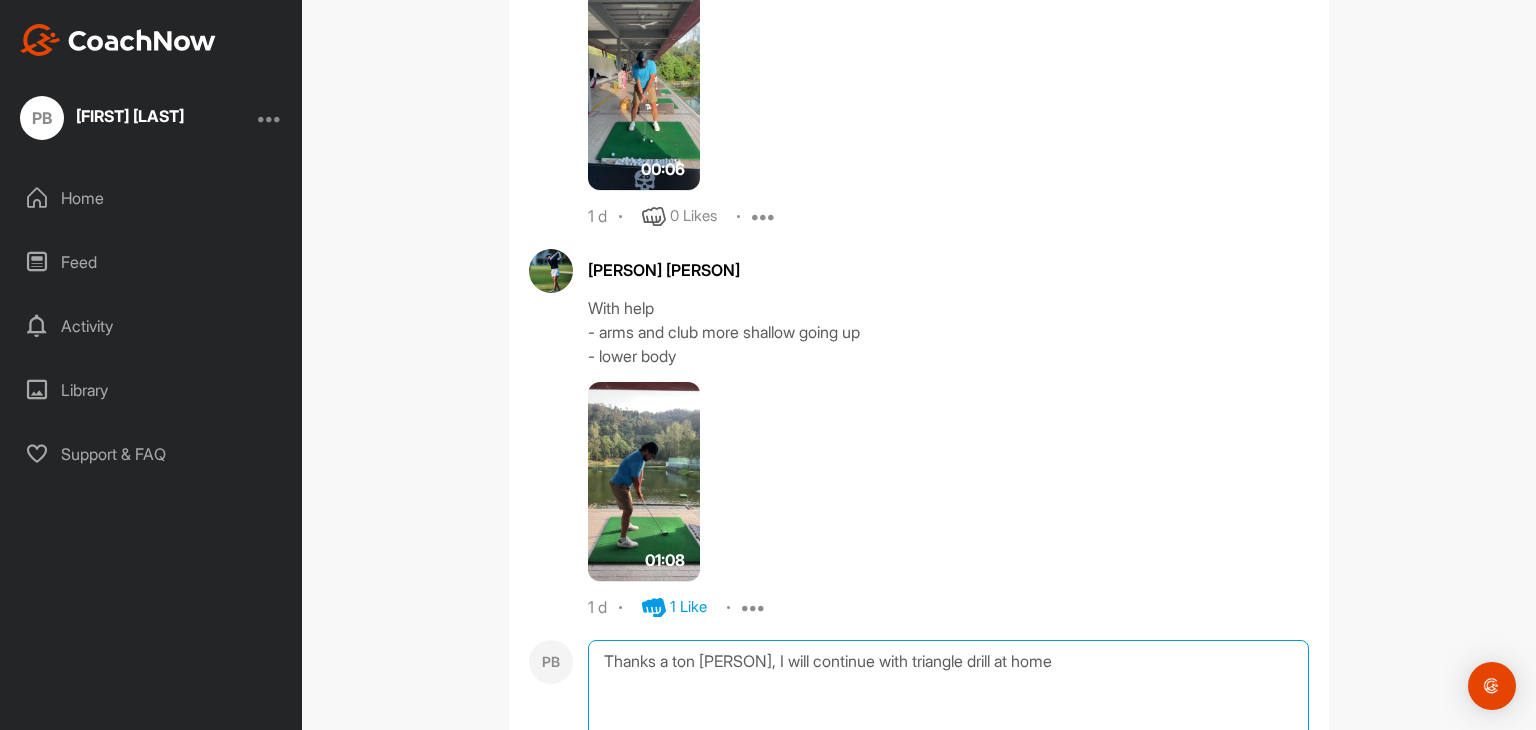 click on "Thanks a ton [PERSON], I will continue with triangle drill at home" at bounding box center (948, 740) 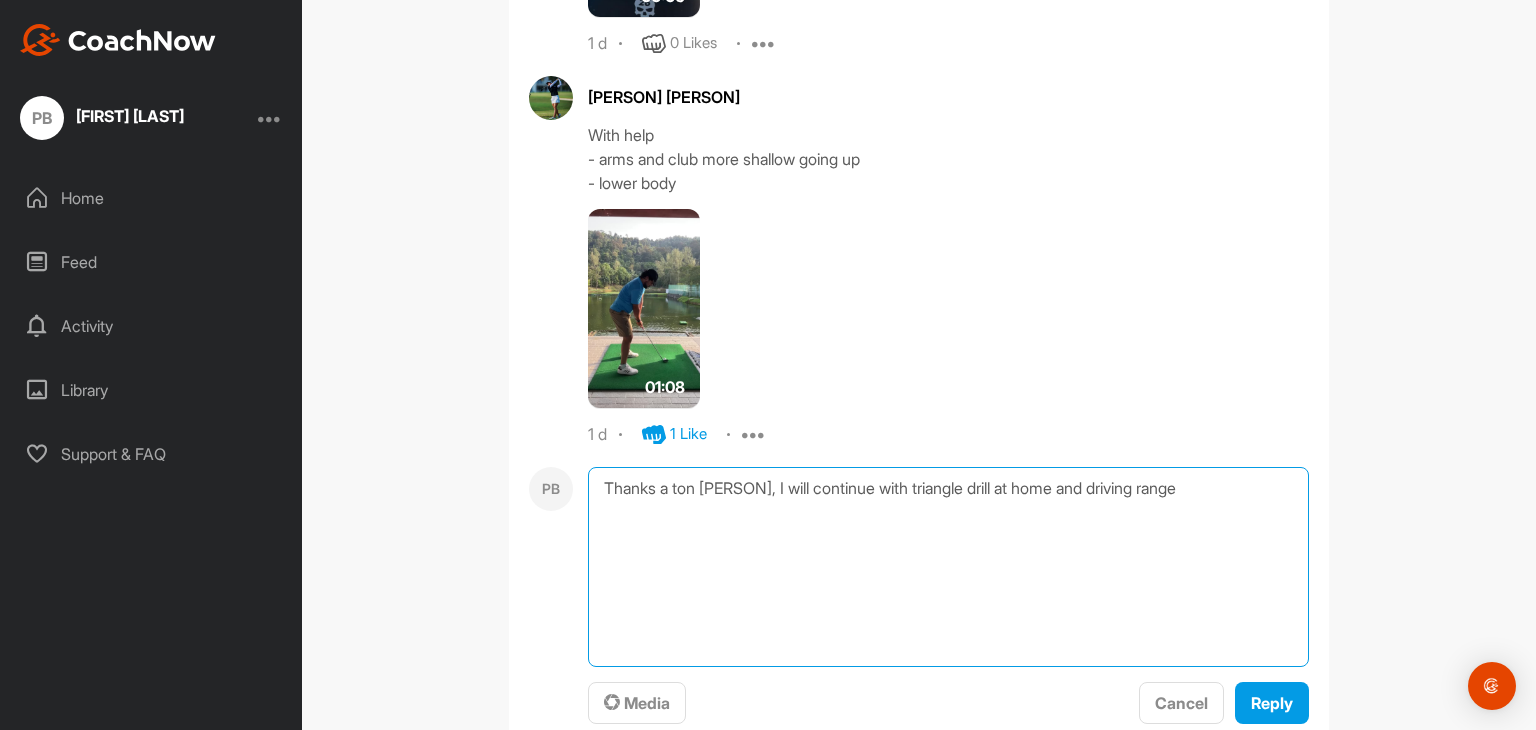 scroll, scrollTop: 1186, scrollLeft: 0, axis: vertical 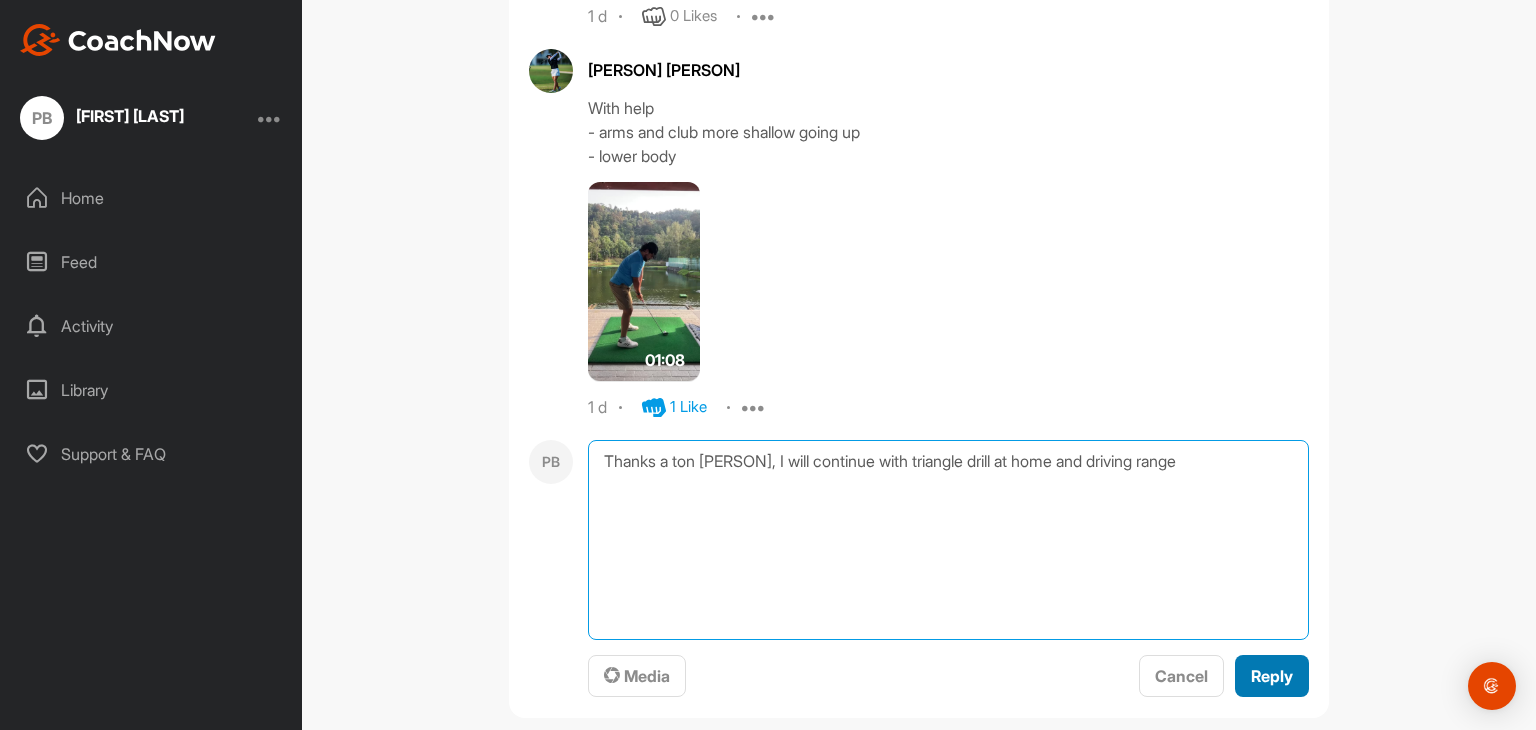 type on "Thanks a ton [PERSON], I will continue with triangle drill at home and driving range" 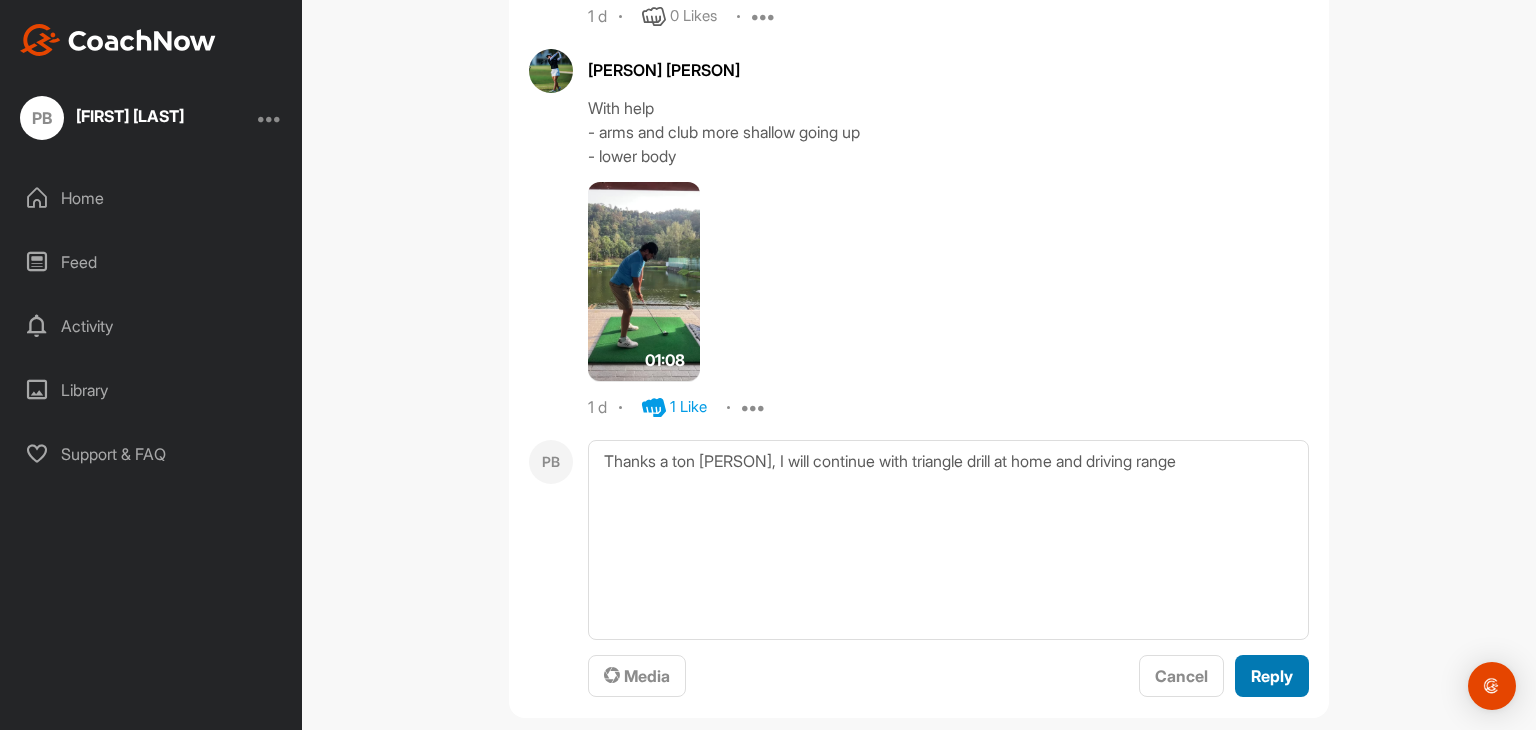 click on "Reply" at bounding box center [1272, 676] 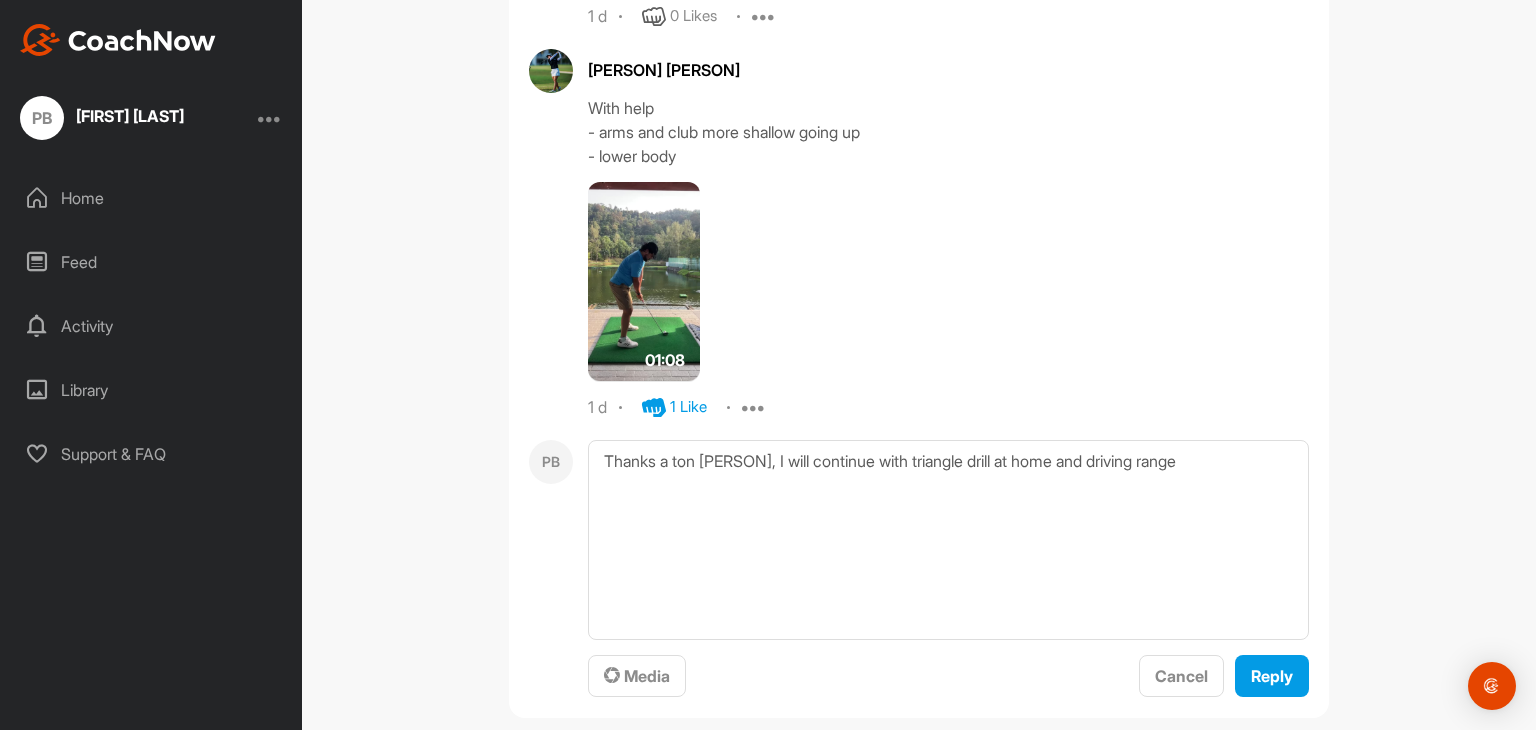 type 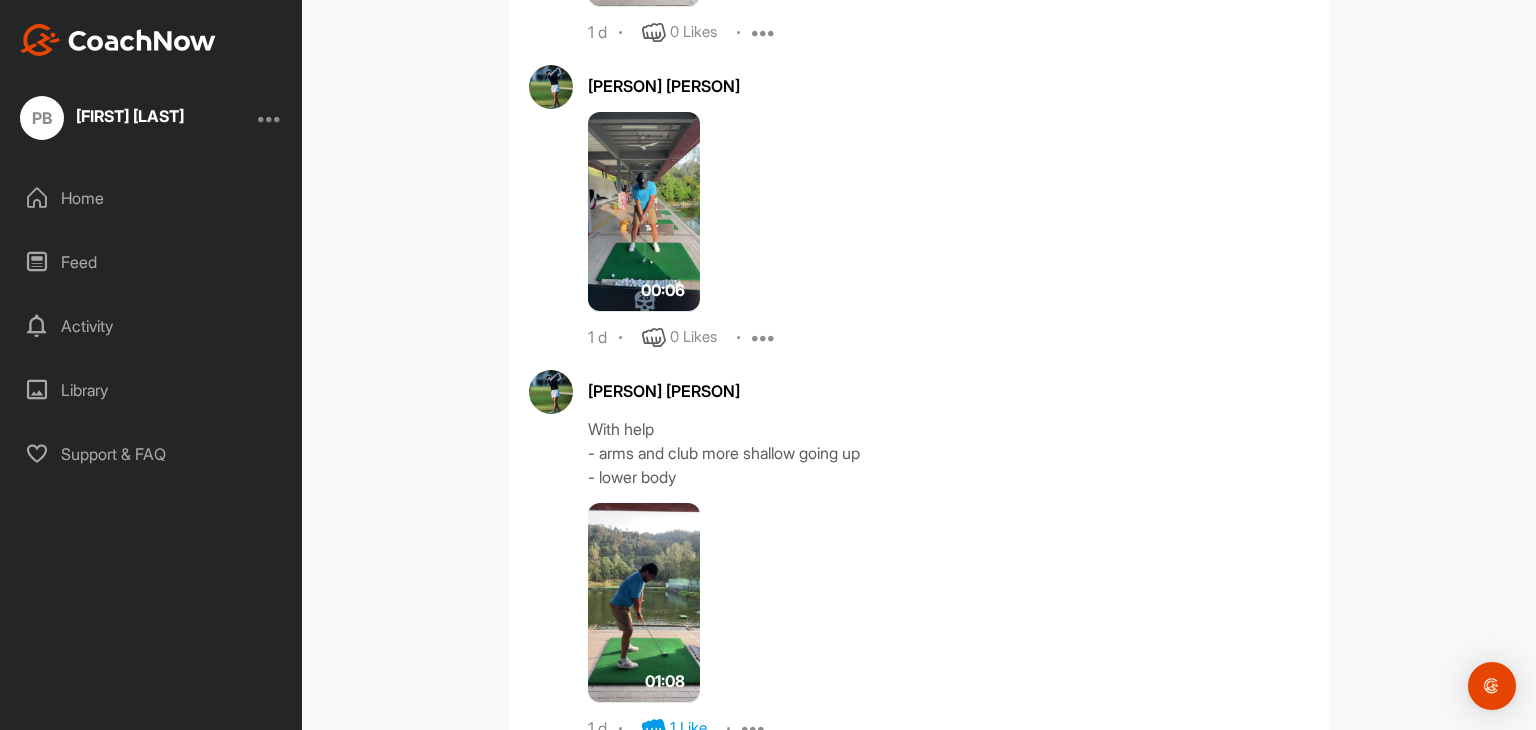 scroll, scrollTop: 900, scrollLeft: 0, axis: vertical 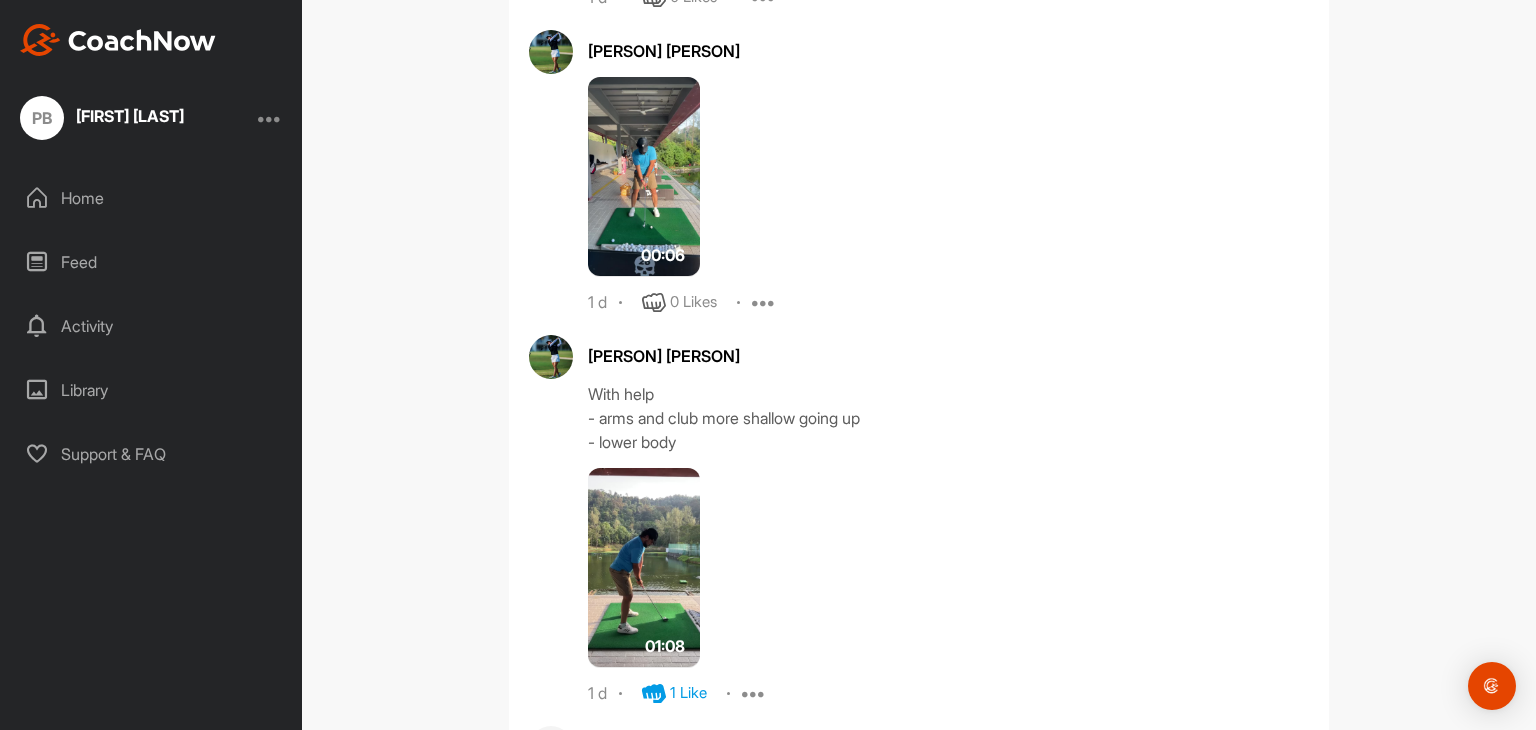 click at bounding box center [644, 568] 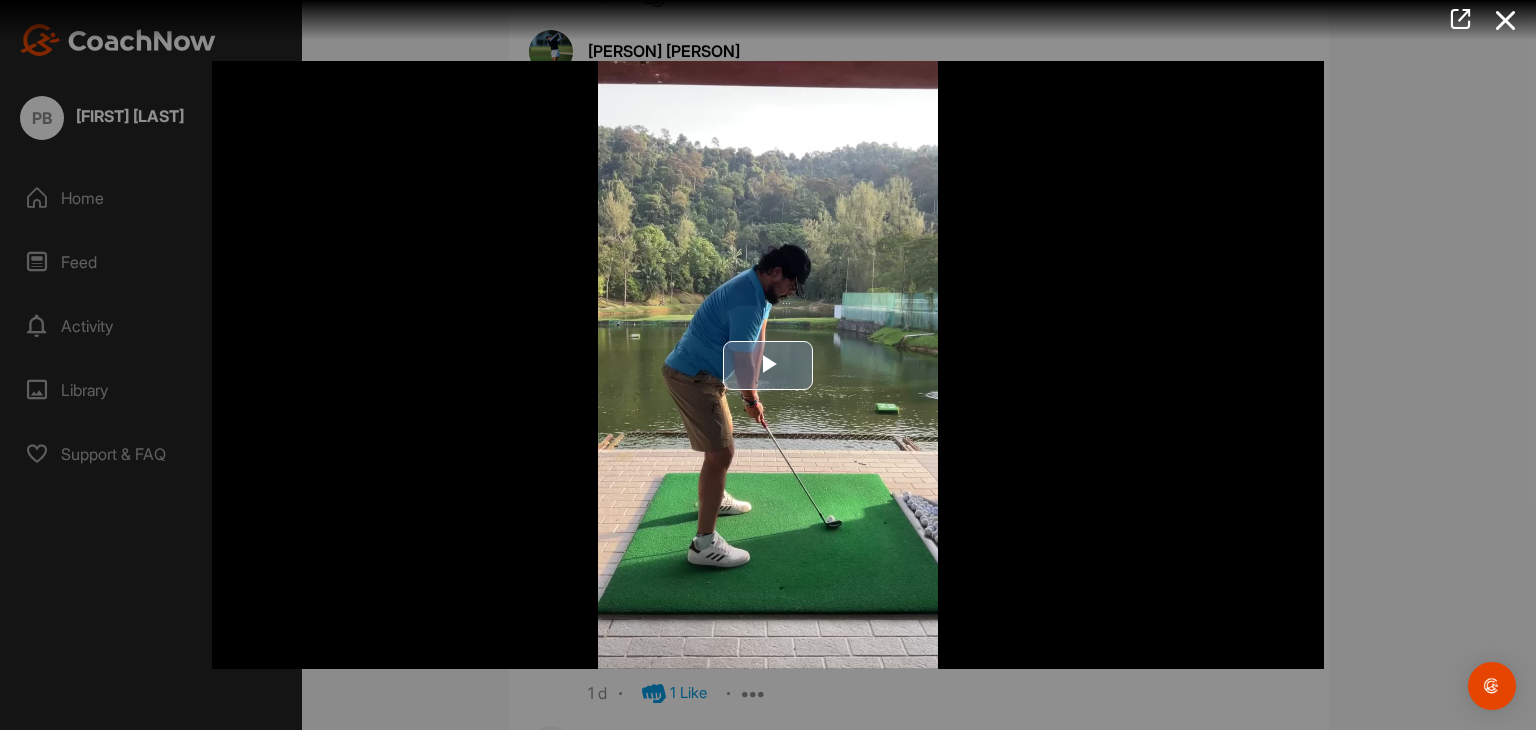 click at bounding box center (768, 365) 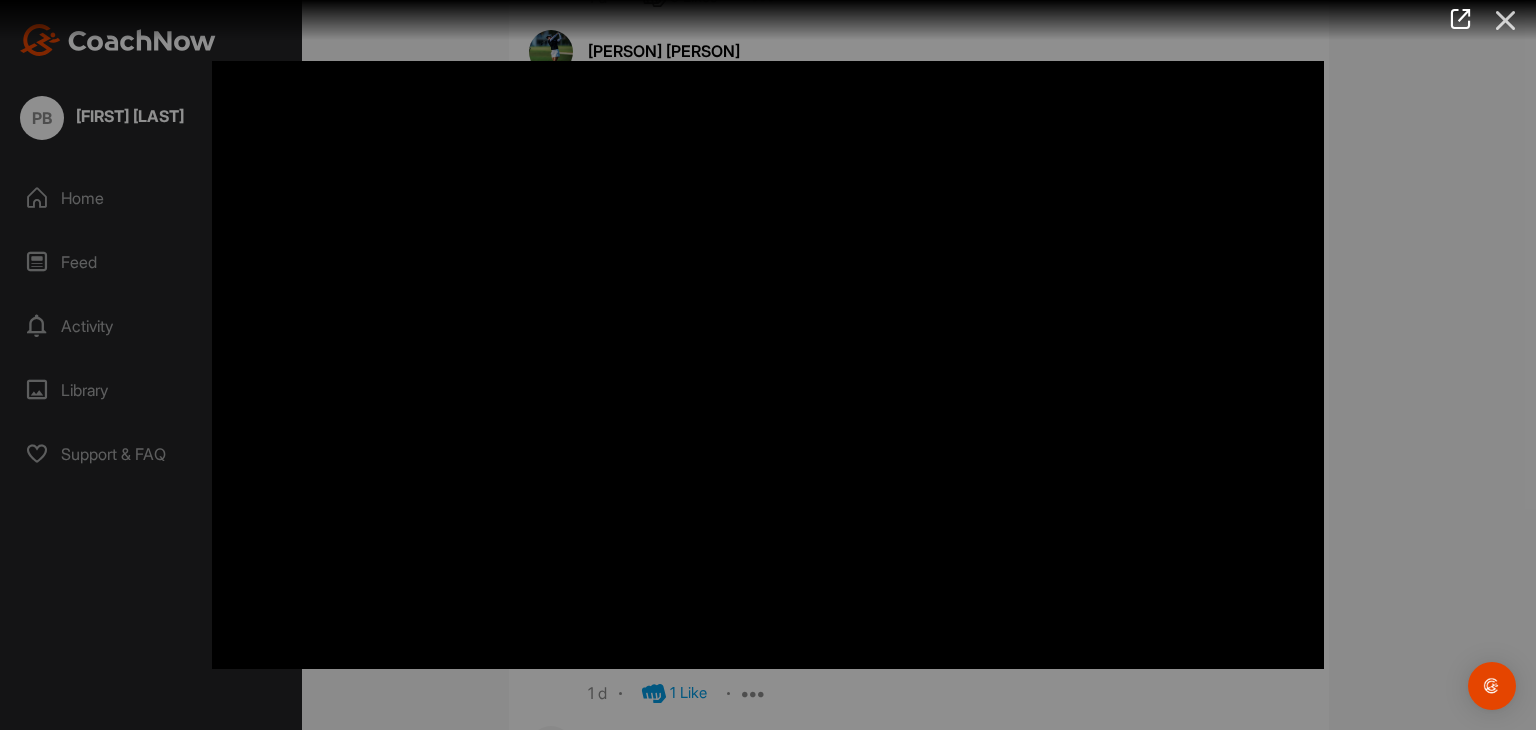 drag, startPoint x: 1531, startPoint y: 33, endPoint x: 1500, endPoint y: 22, distance: 32.89377 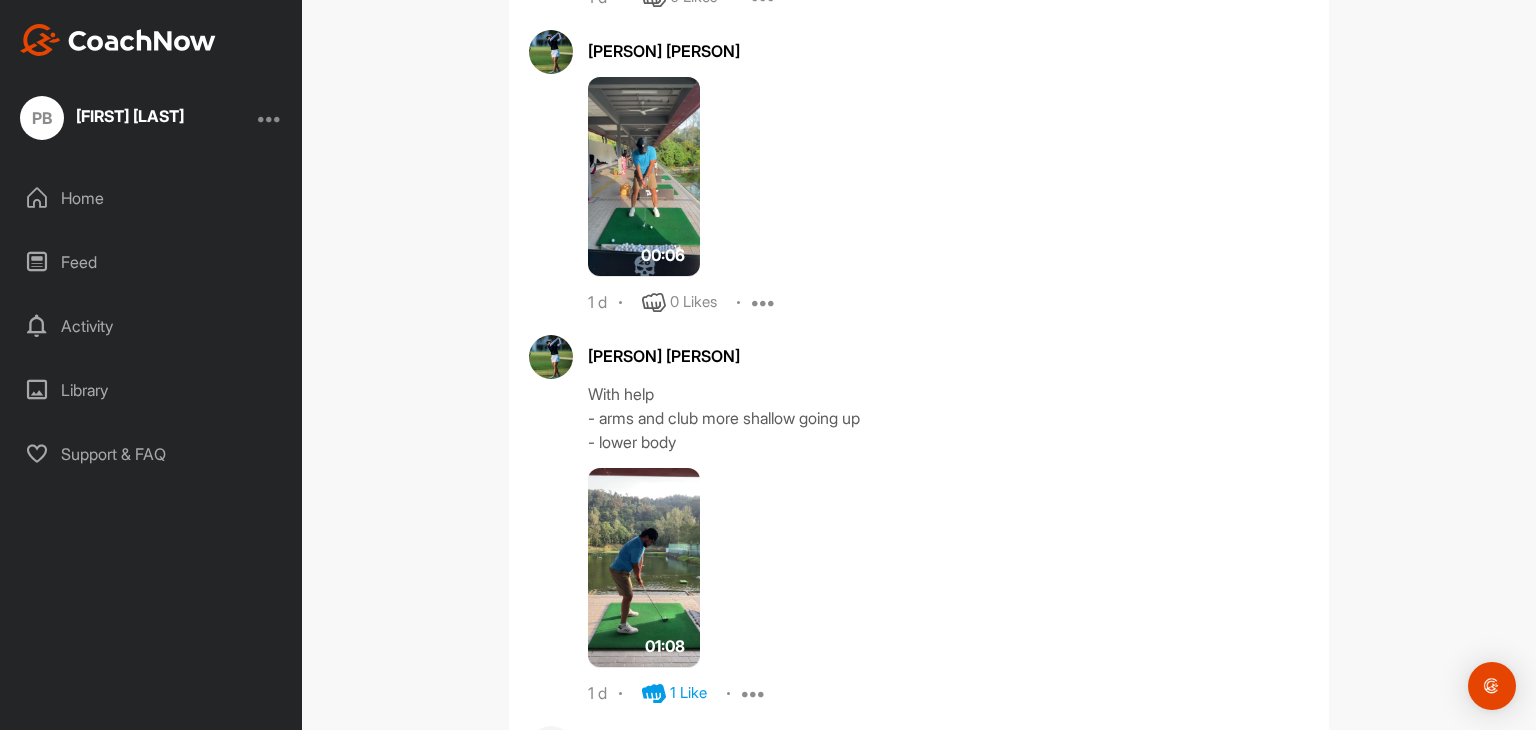 click at bounding box center [644, 568] 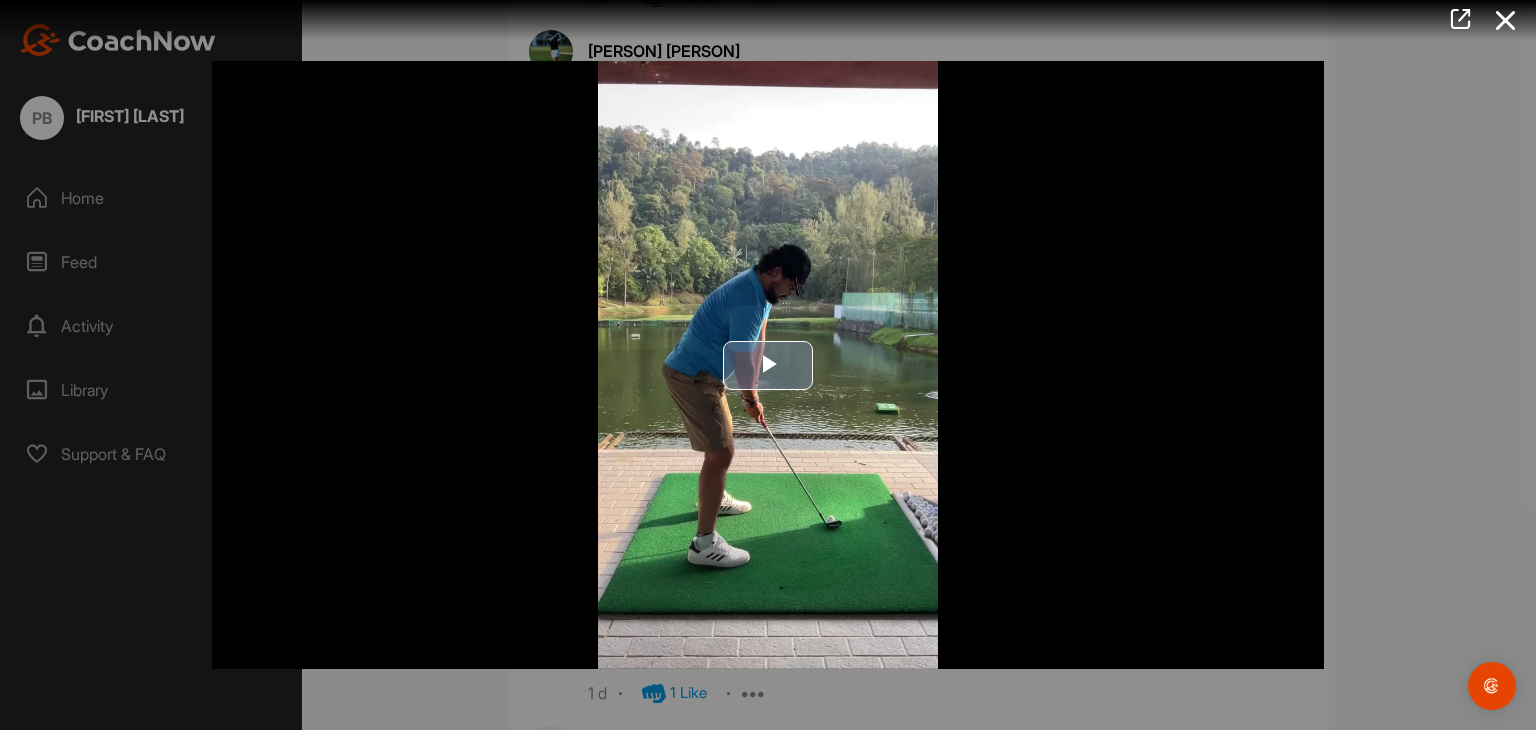 click at bounding box center [768, 365] 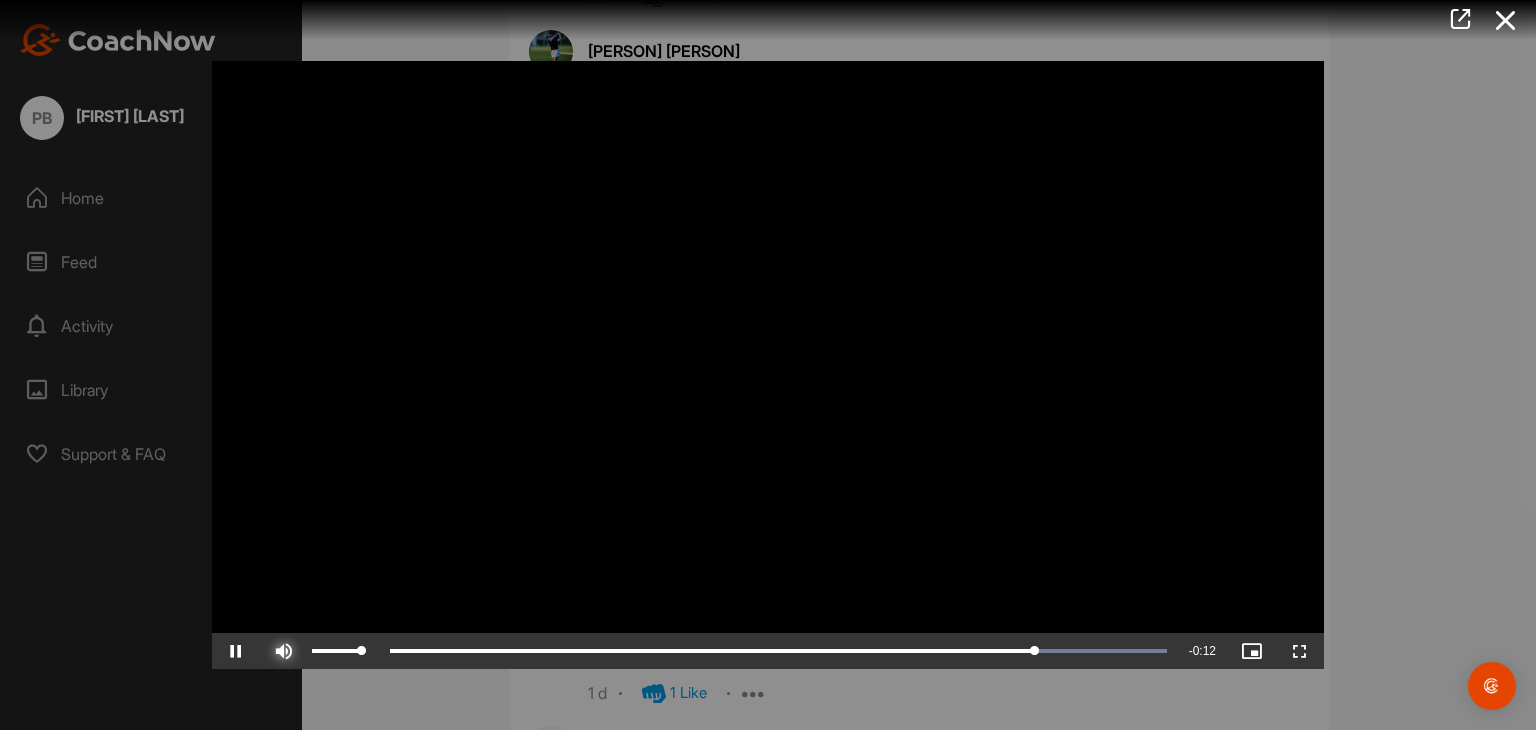 click at bounding box center (284, 651) 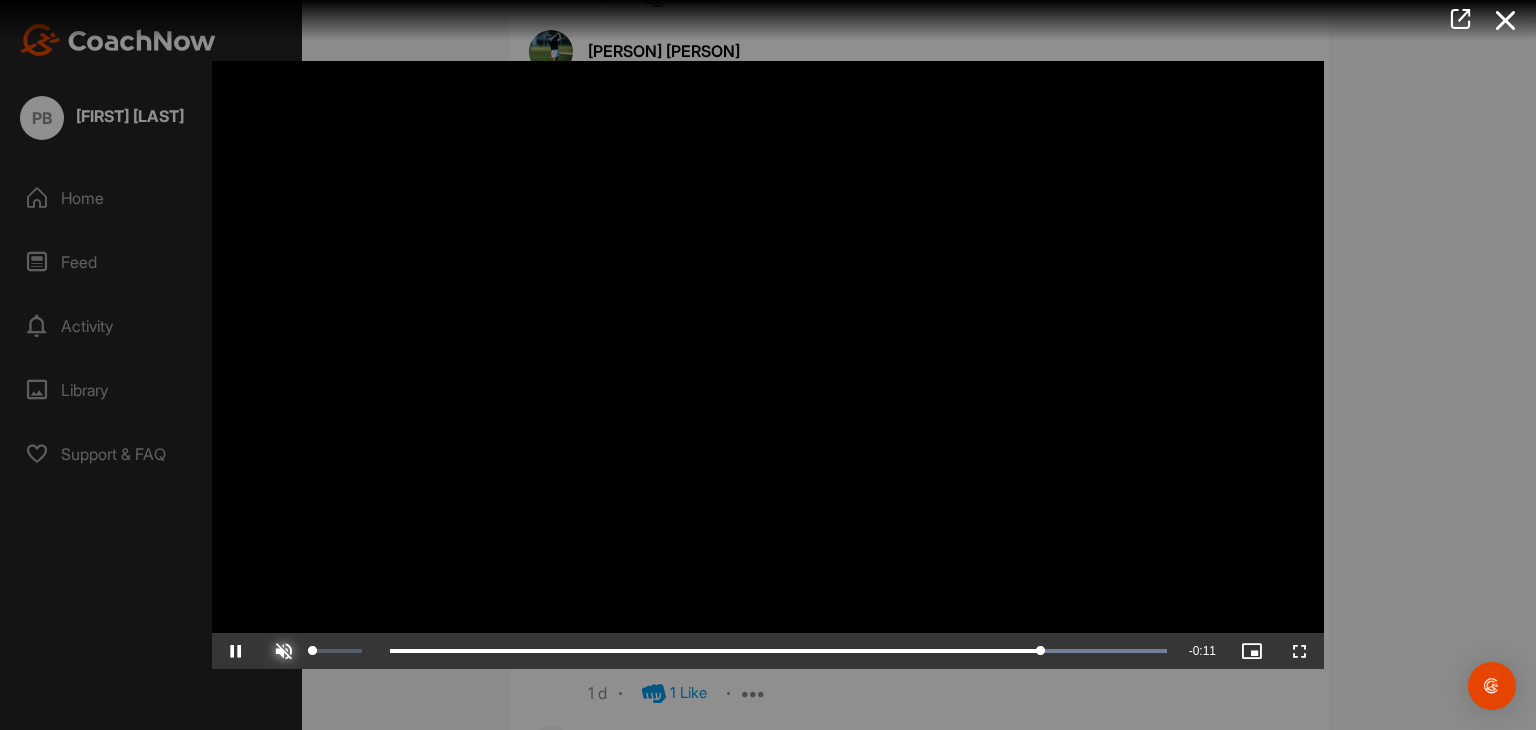 click at bounding box center (284, 651) 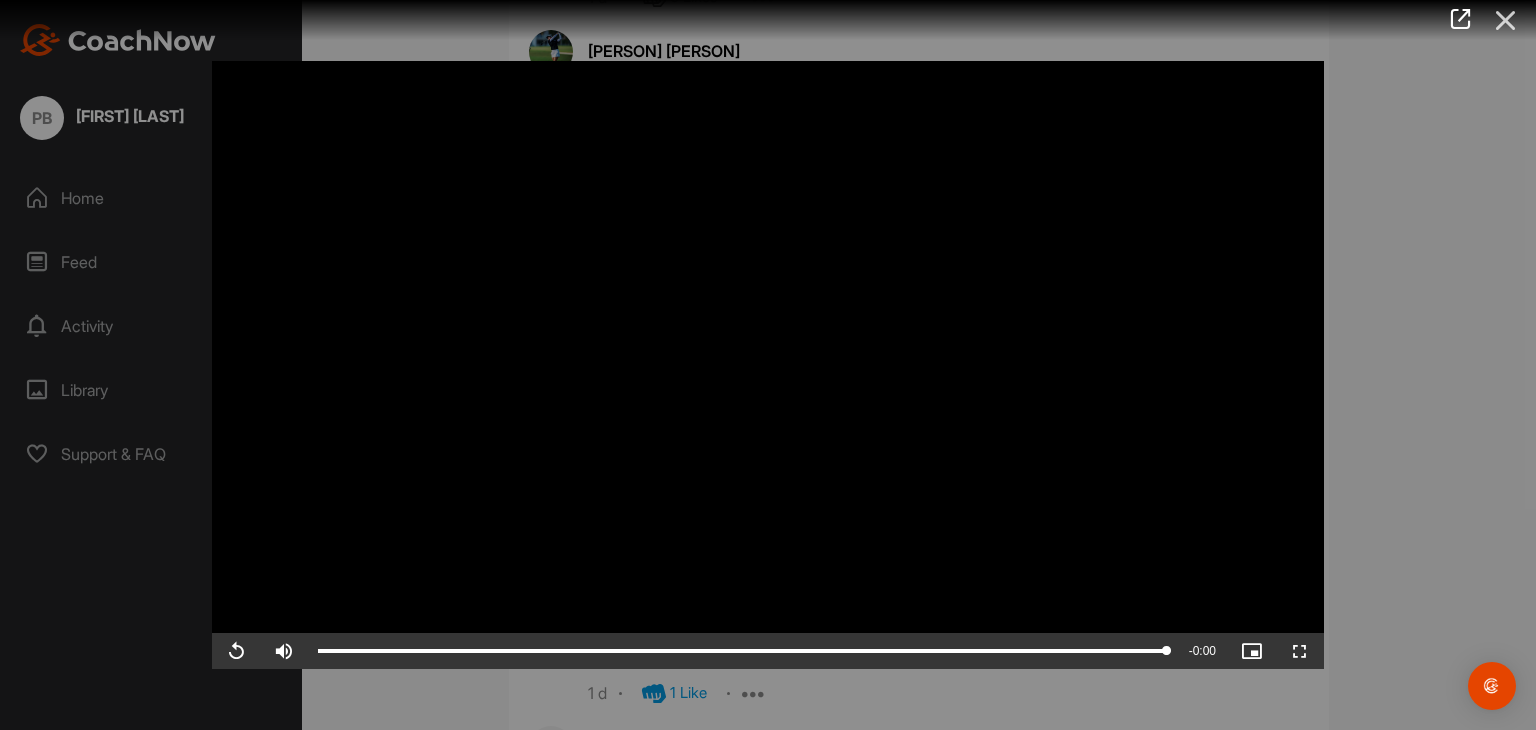 click at bounding box center (1506, 20) 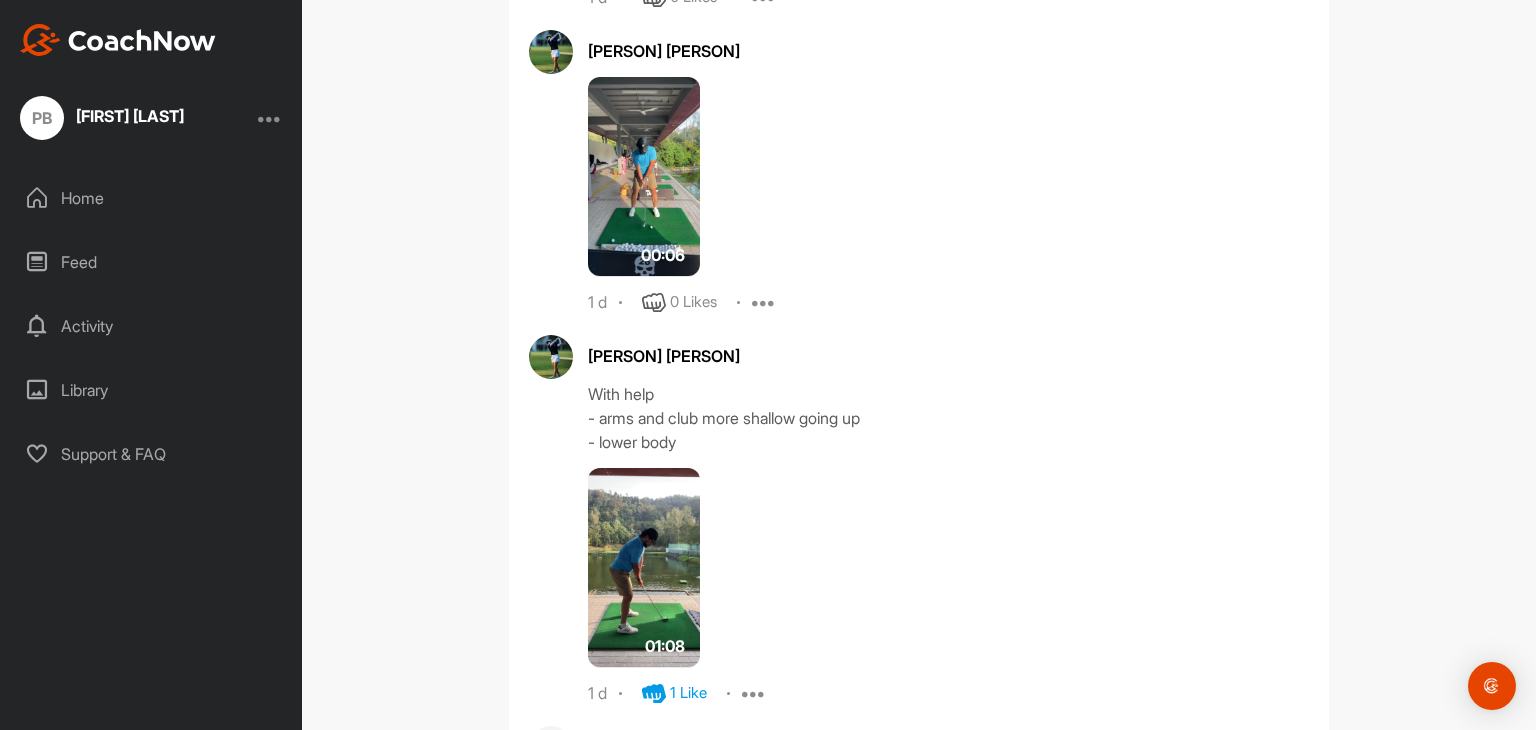 scroll, scrollTop: 500, scrollLeft: 0, axis: vertical 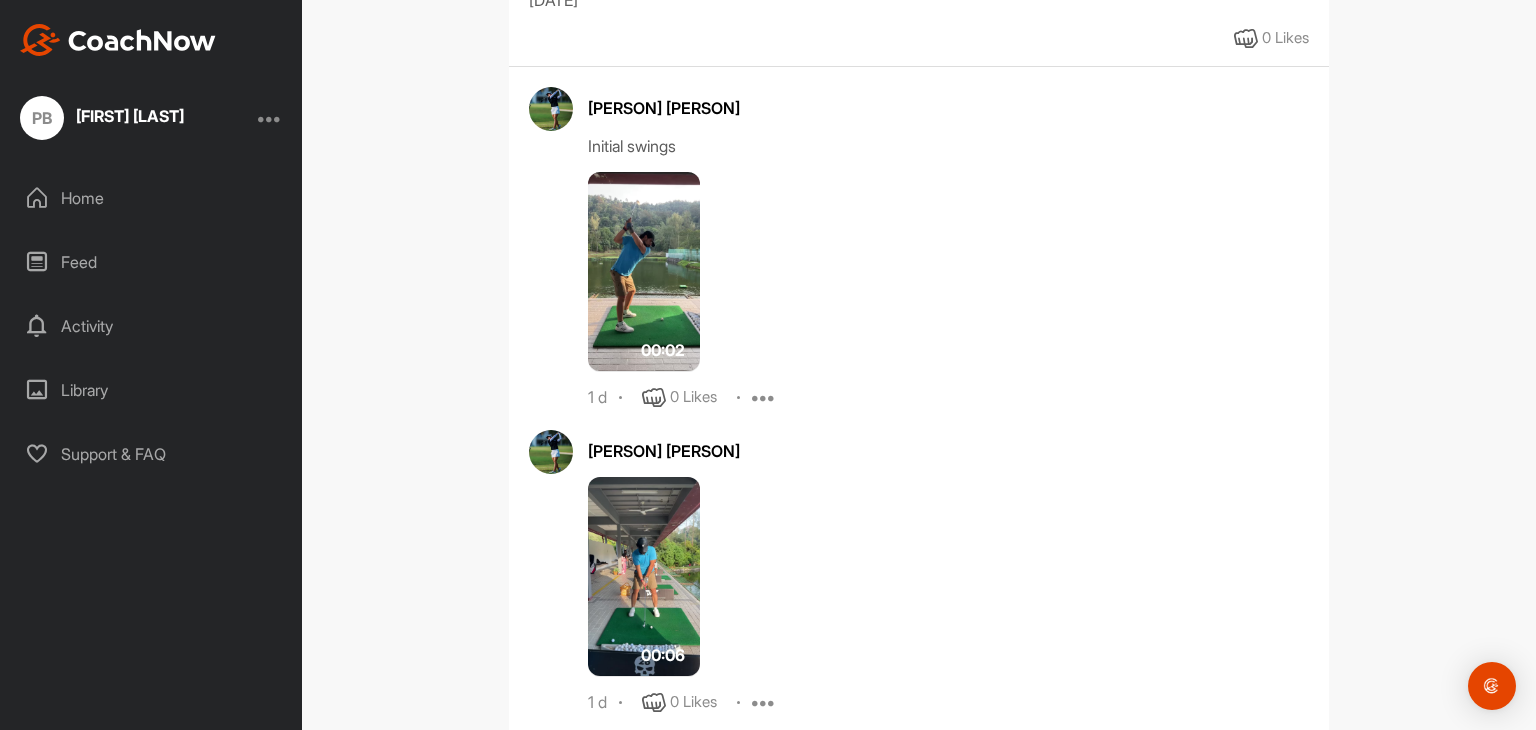 click at bounding box center (644, 272) 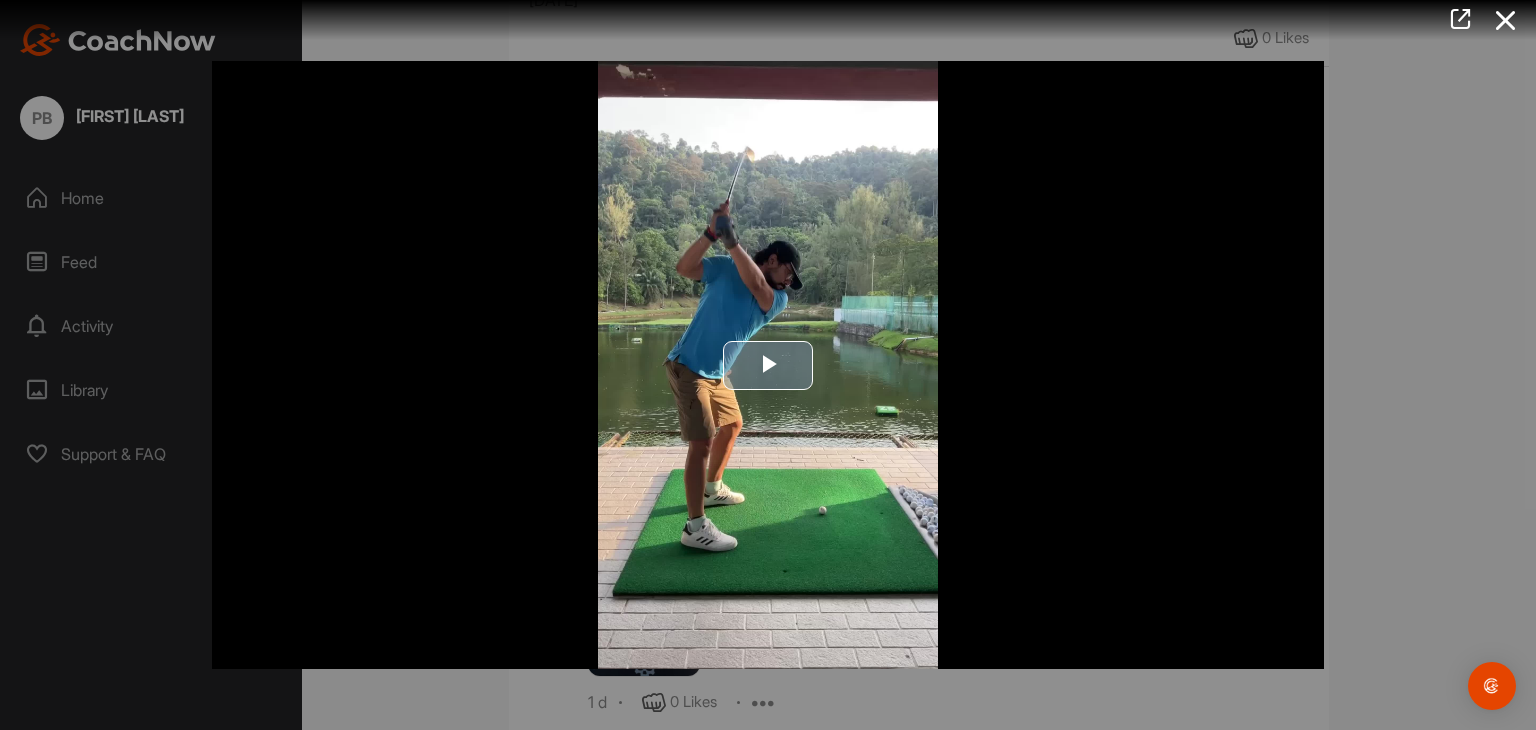 click at bounding box center [768, 365] 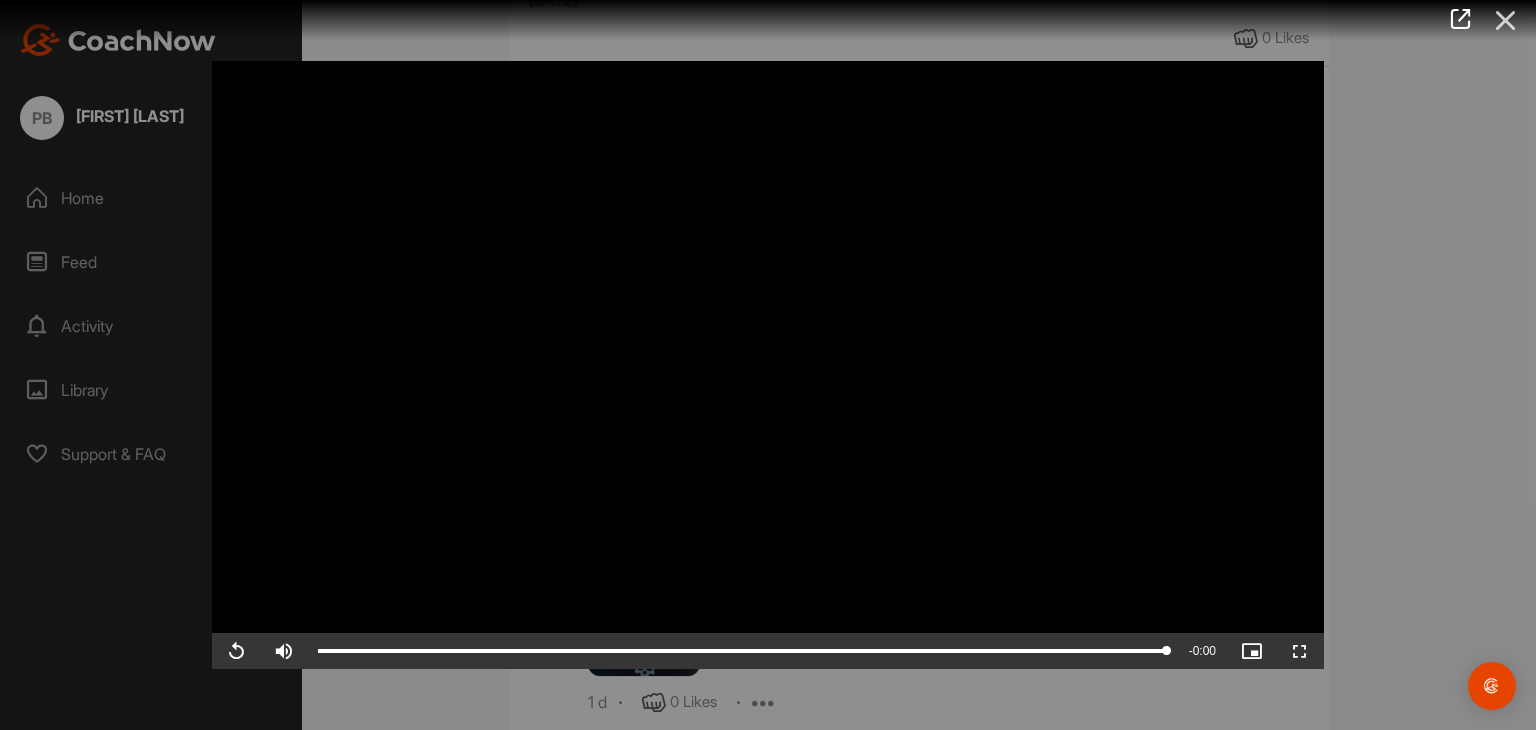 click at bounding box center (1506, 20) 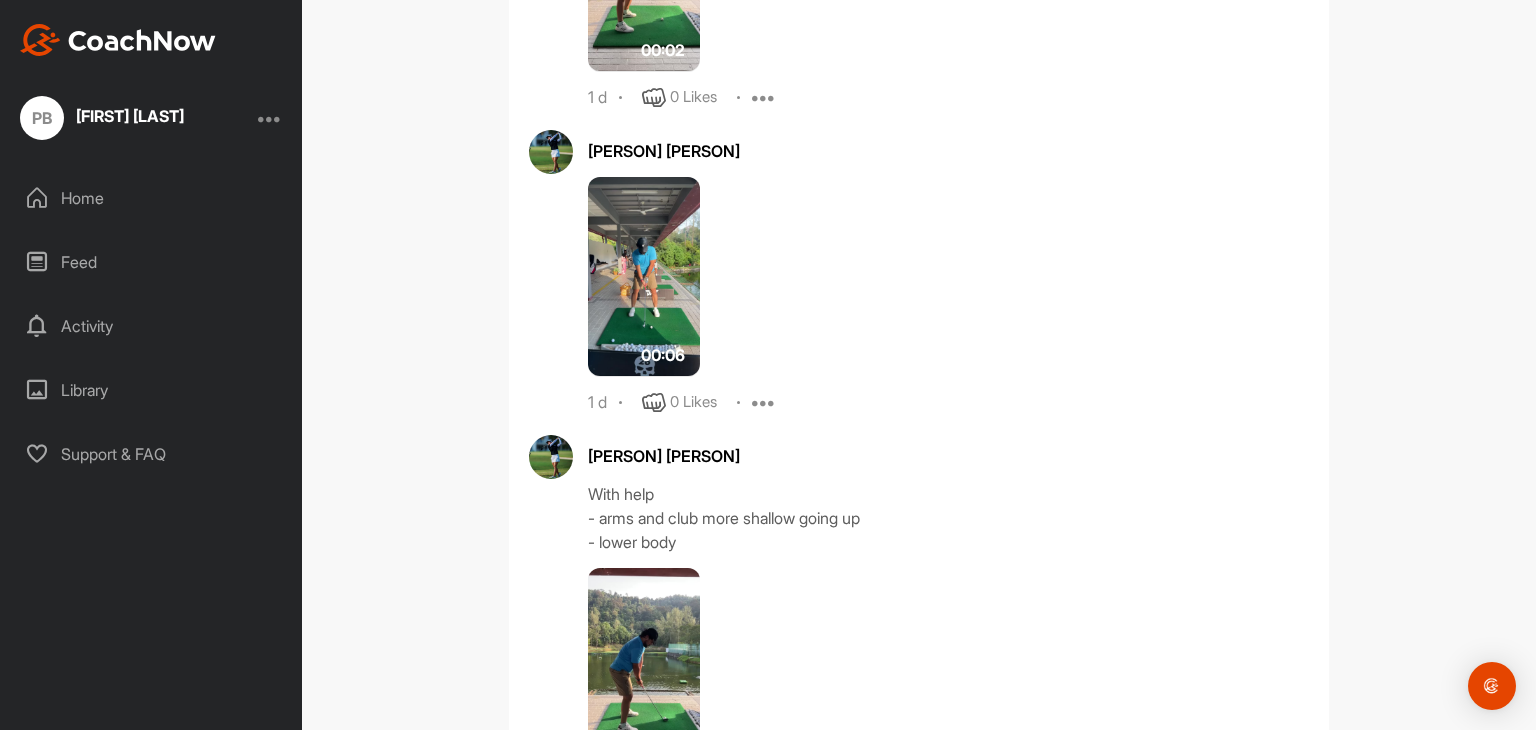 scroll, scrollTop: 1100, scrollLeft: 0, axis: vertical 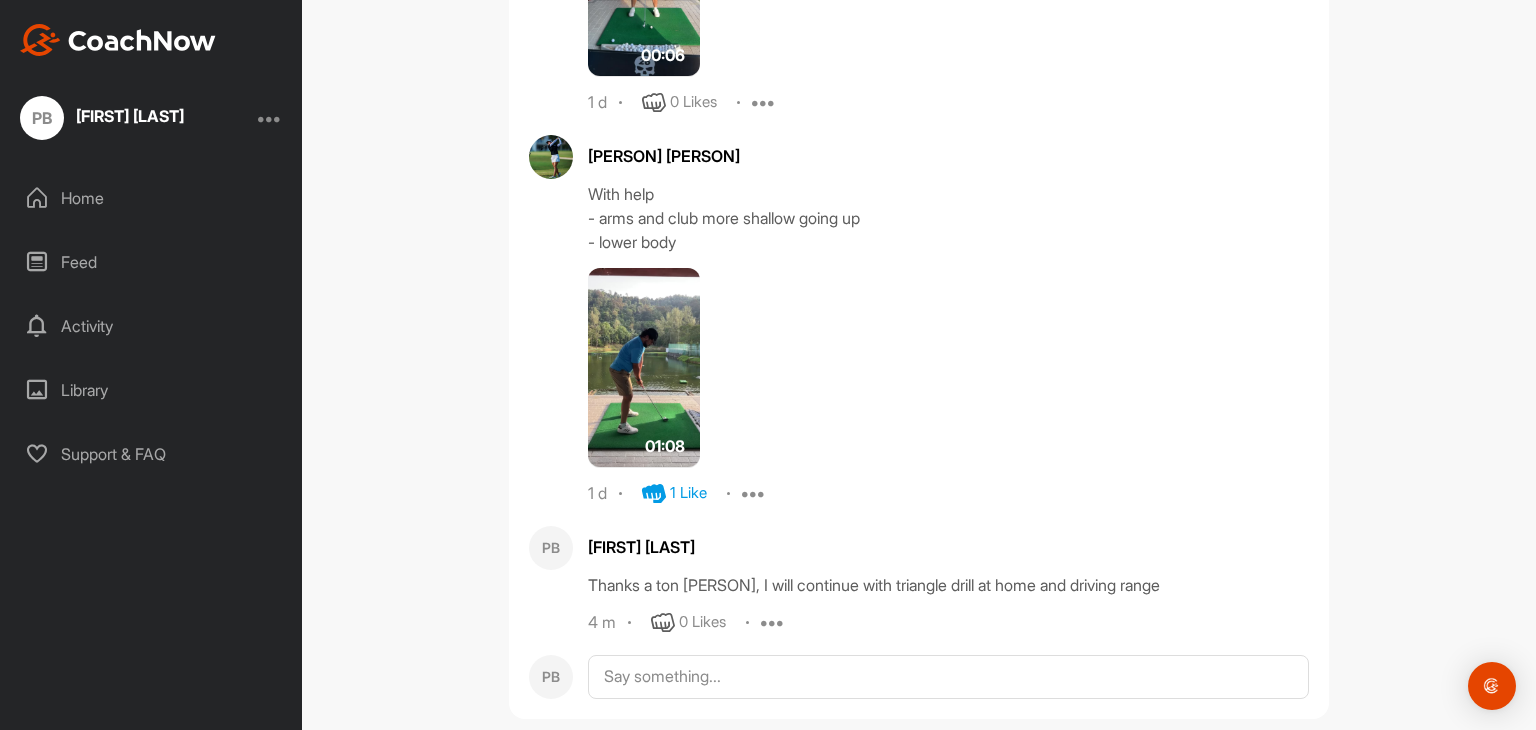 click at bounding box center (644, 368) 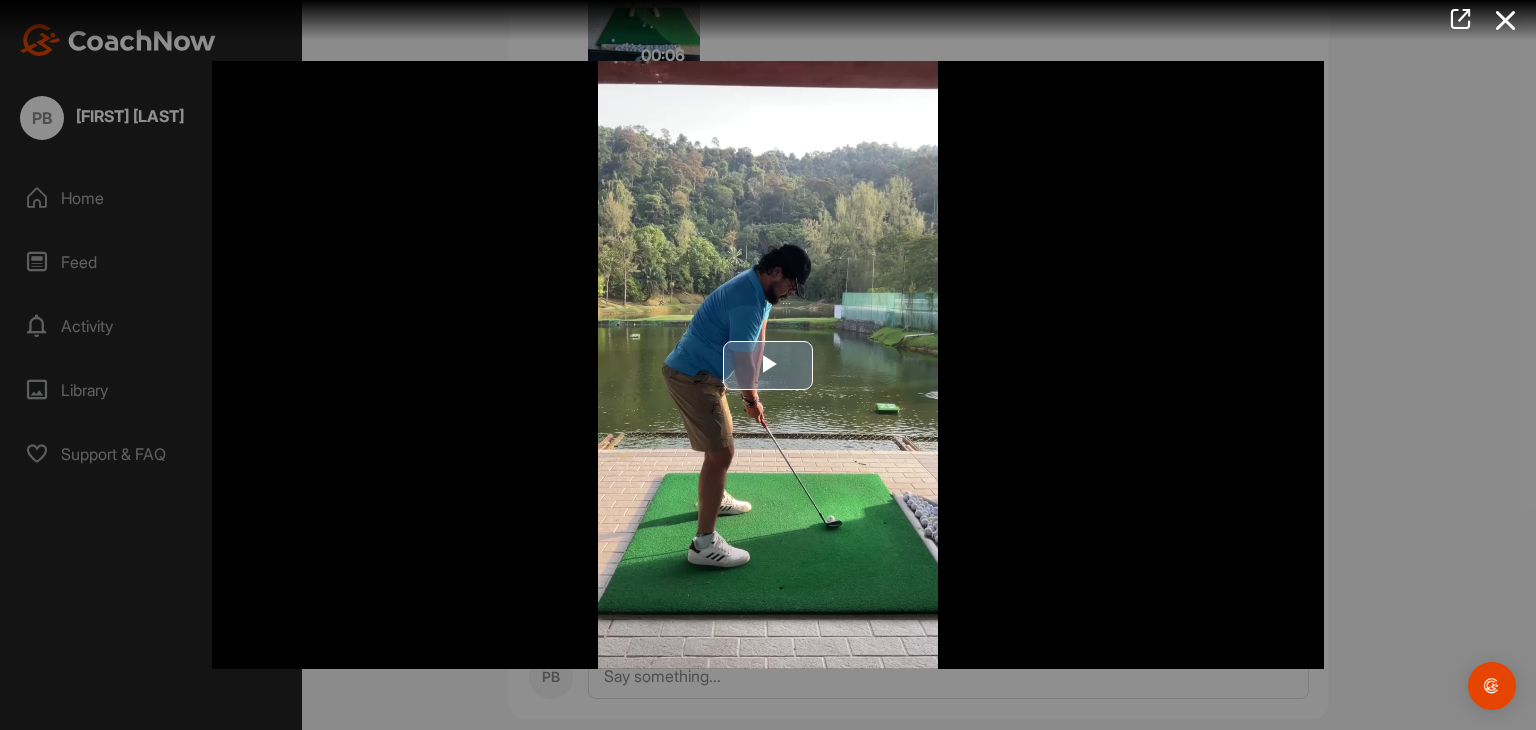 click at bounding box center (768, 365) 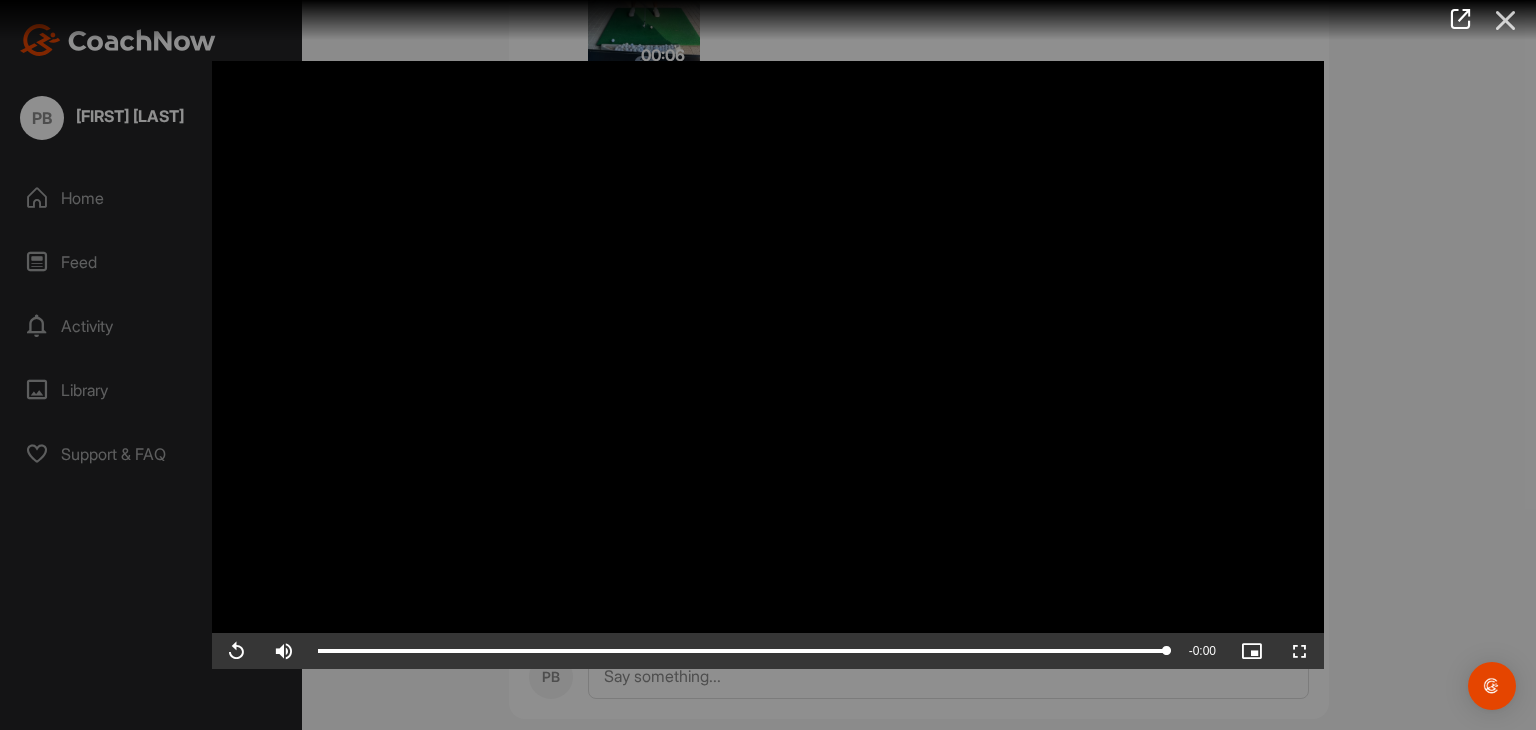 click at bounding box center (1506, 20) 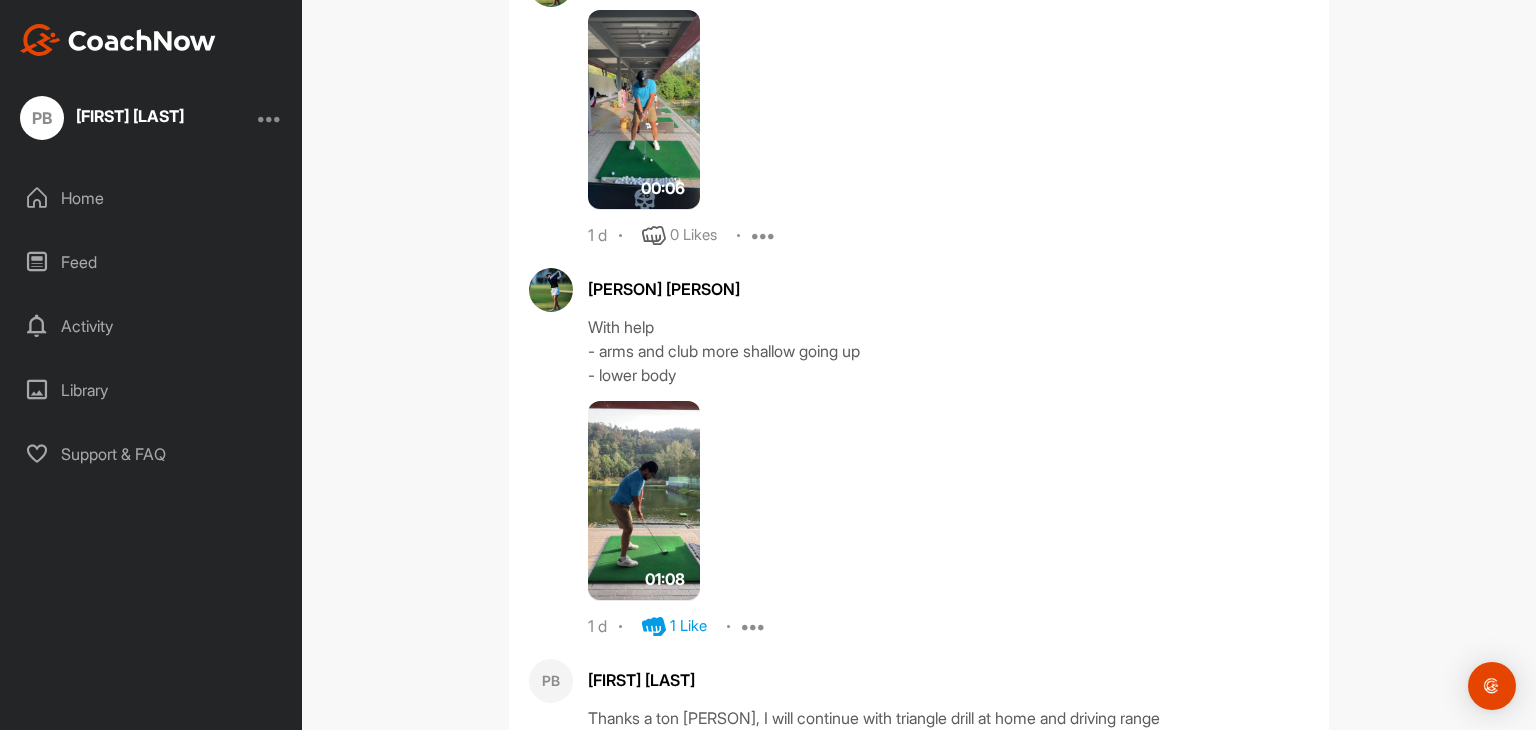 scroll, scrollTop: 800, scrollLeft: 0, axis: vertical 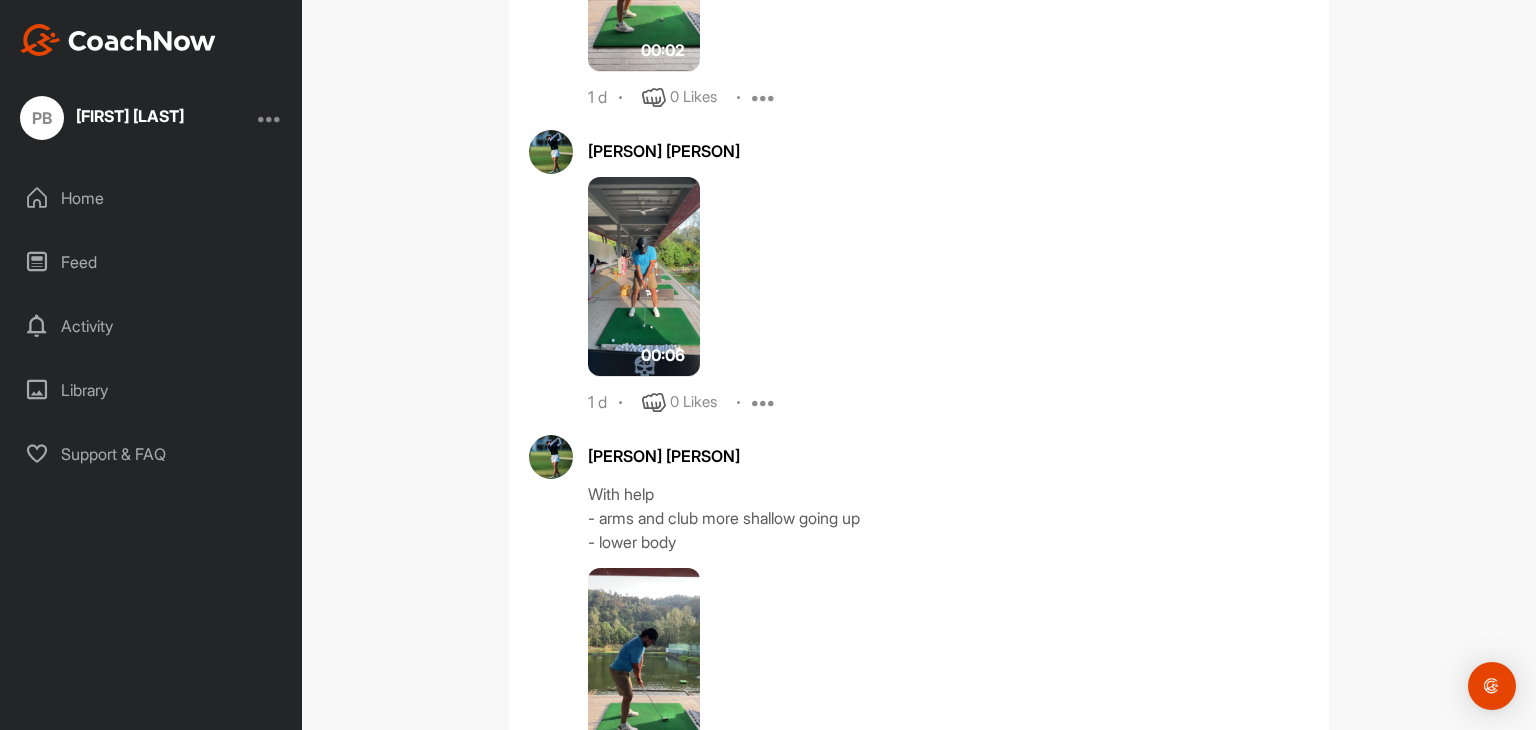 click at bounding box center [644, 277] 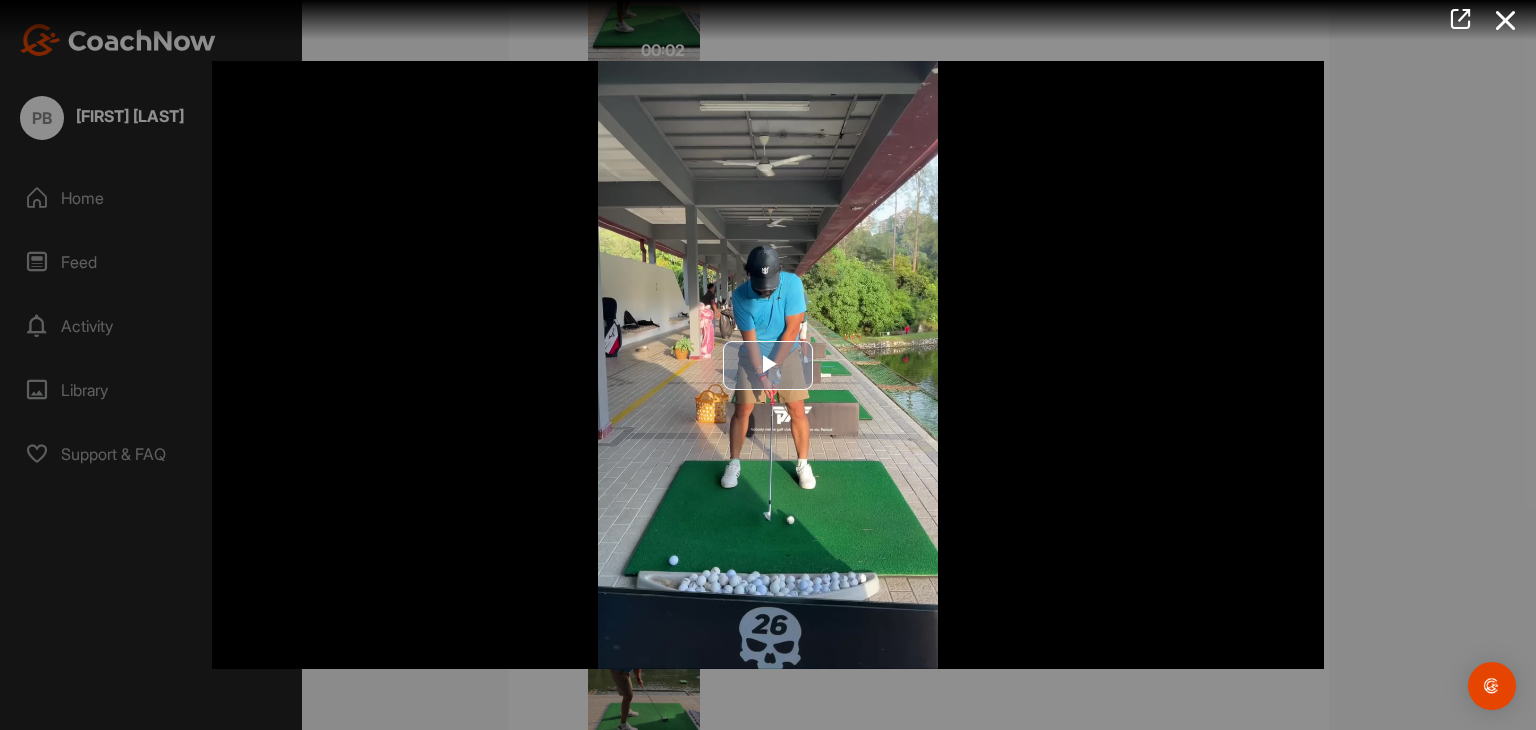 click at bounding box center [768, 365] 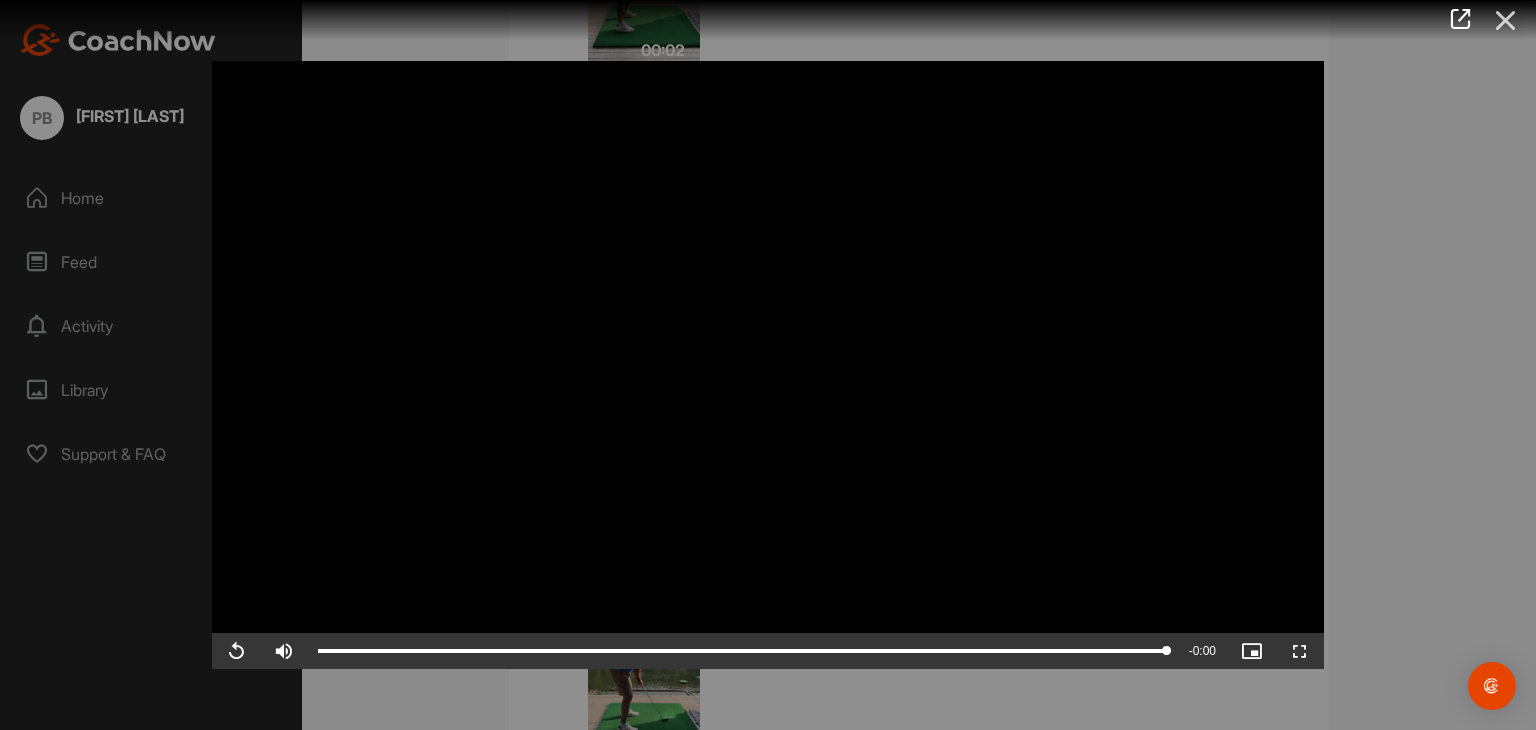 click at bounding box center [1506, 20] 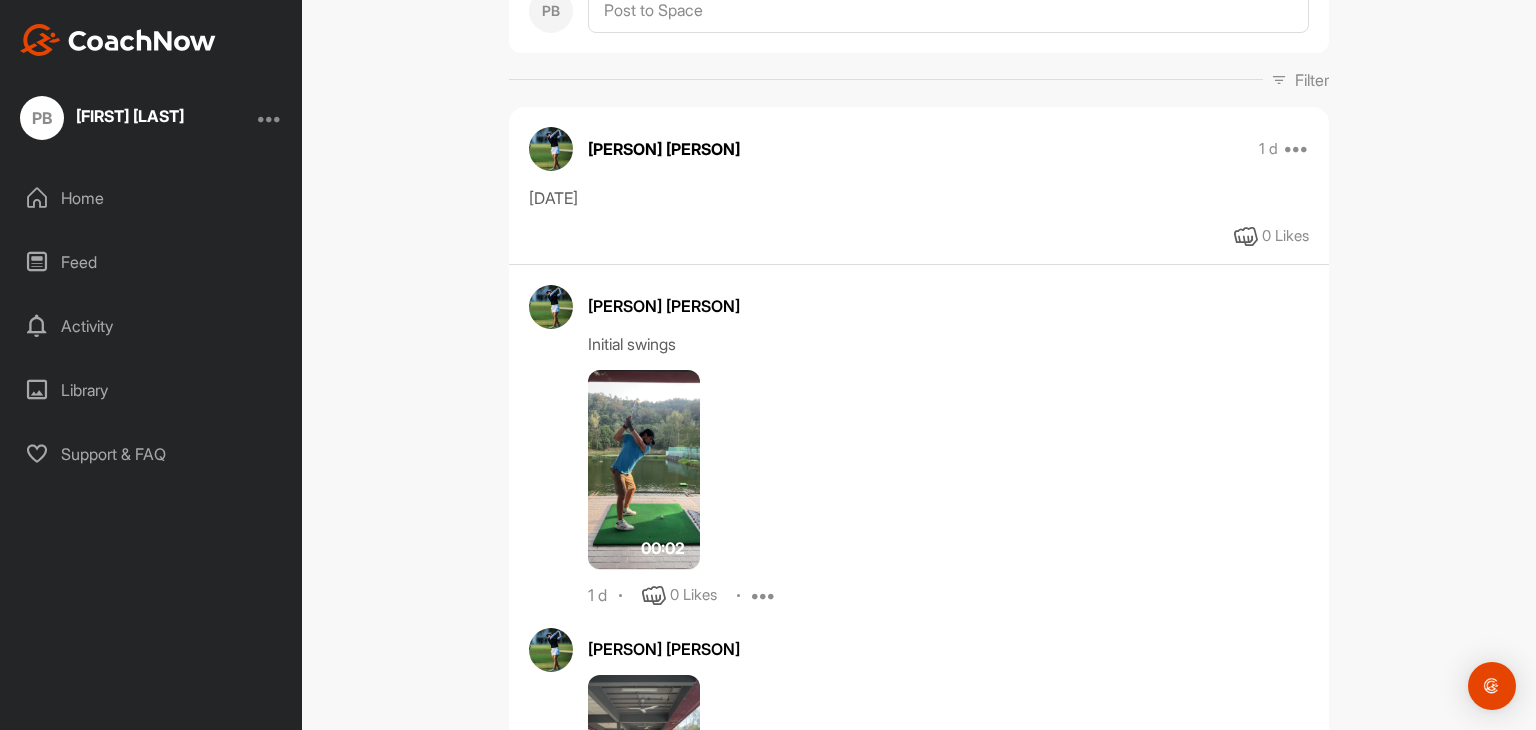 scroll, scrollTop: 0, scrollLeft: 0, axis: both 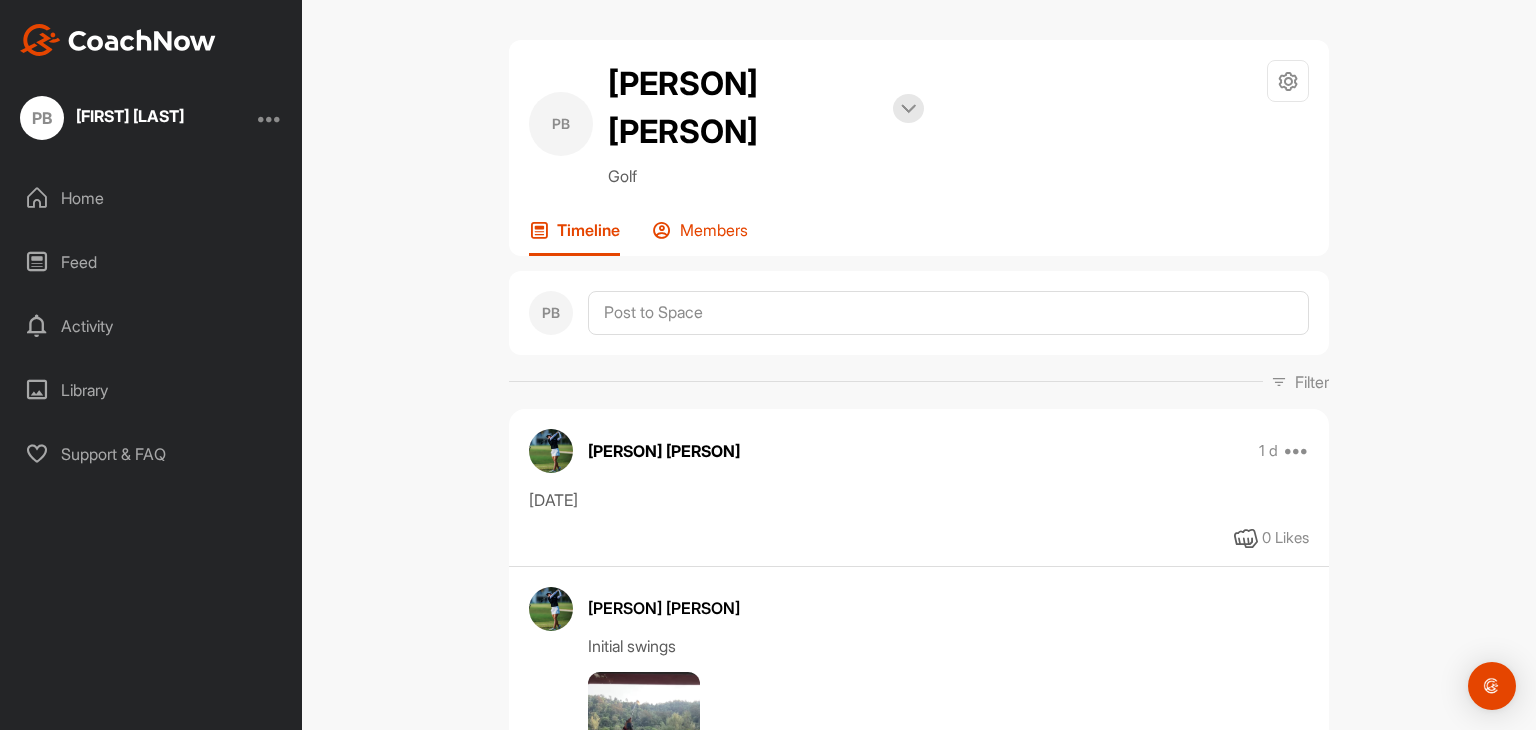 click on "Members" at bounding box center (714, 230) 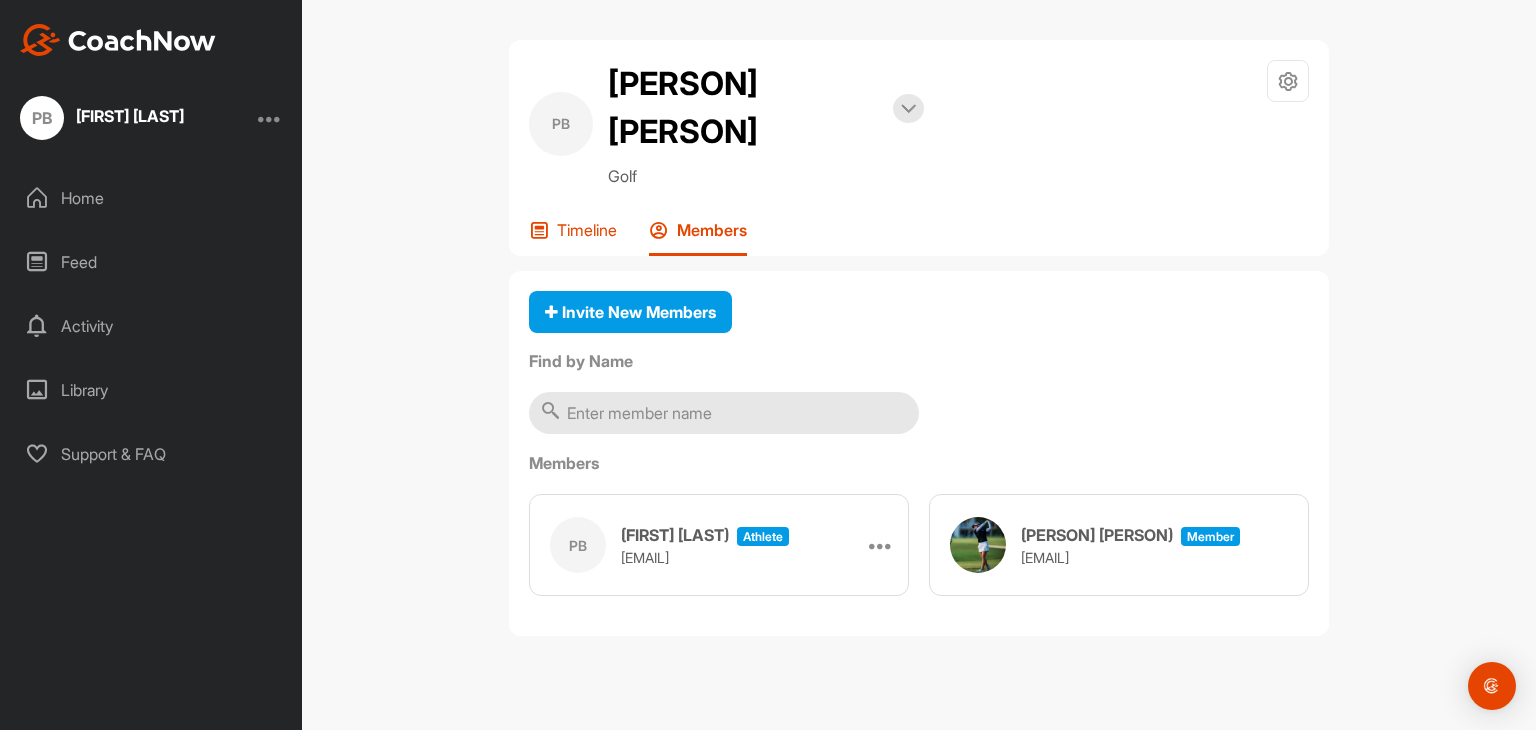 click on "Timeline" at bounding box center [587, 230] 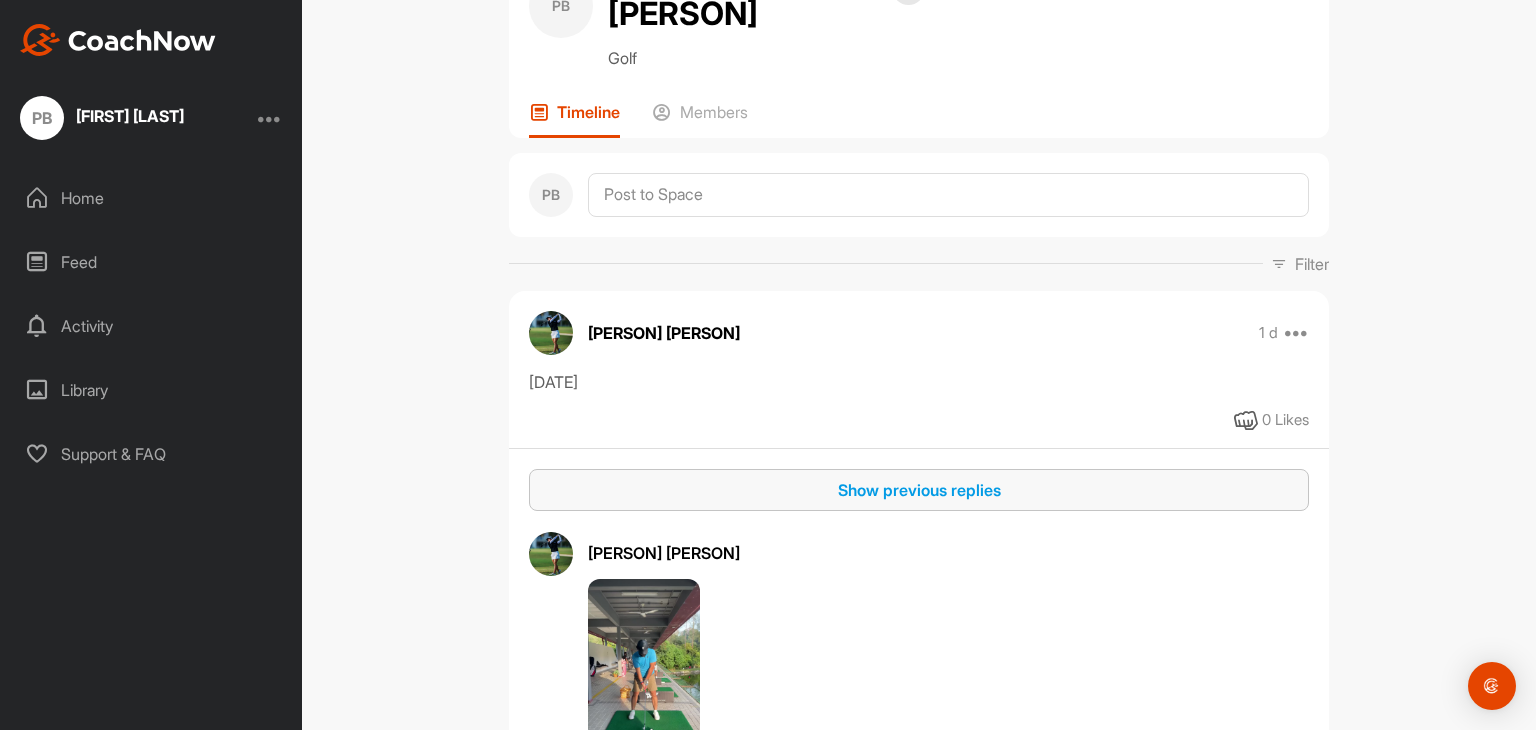 scroll, scrollTop: 0, scrollLeft: 0, axis: both 